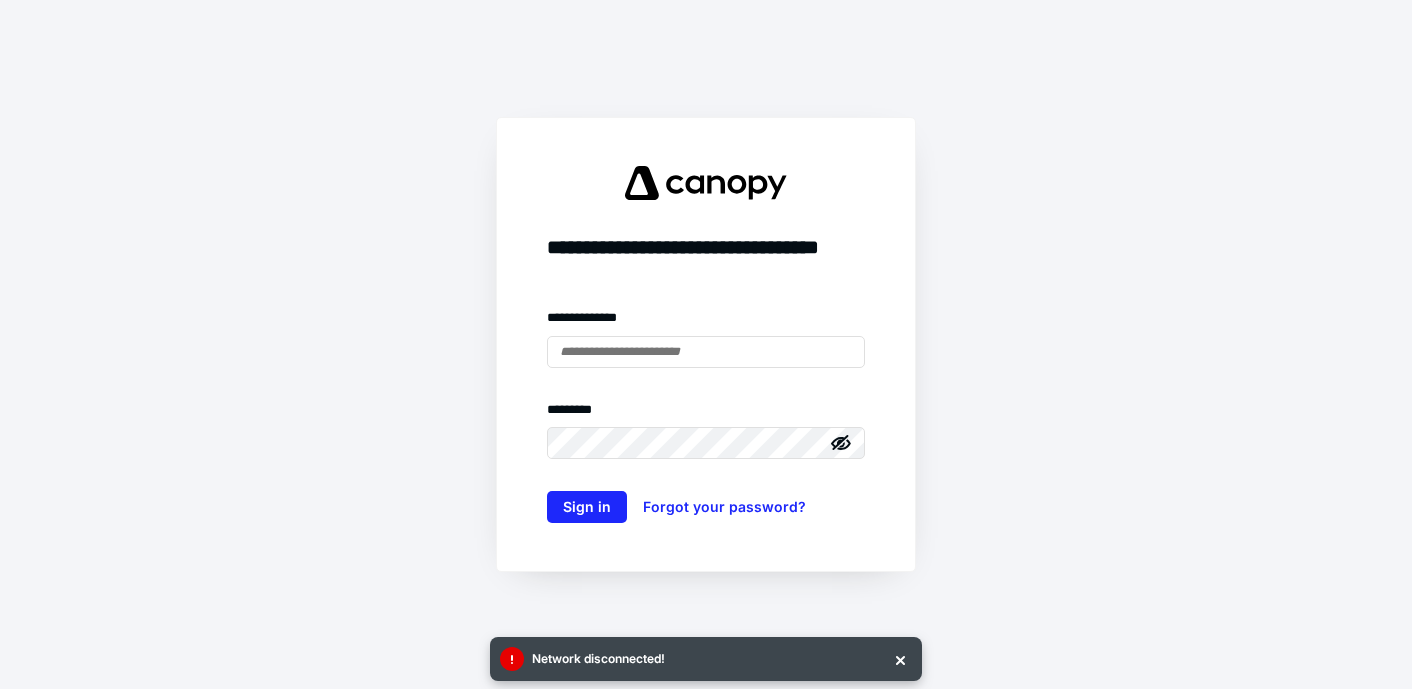 scroll, scrollTop: 0, scrollLeft: 0, axis: both 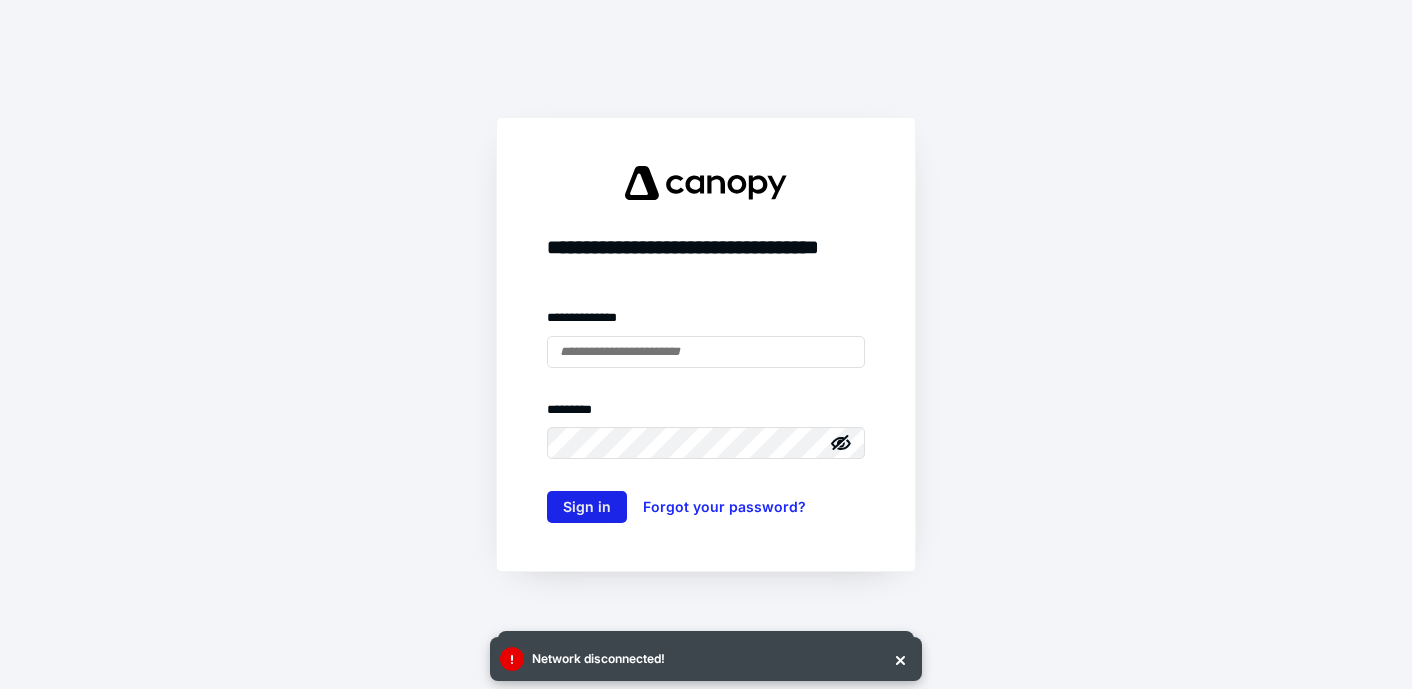 type on "**********" 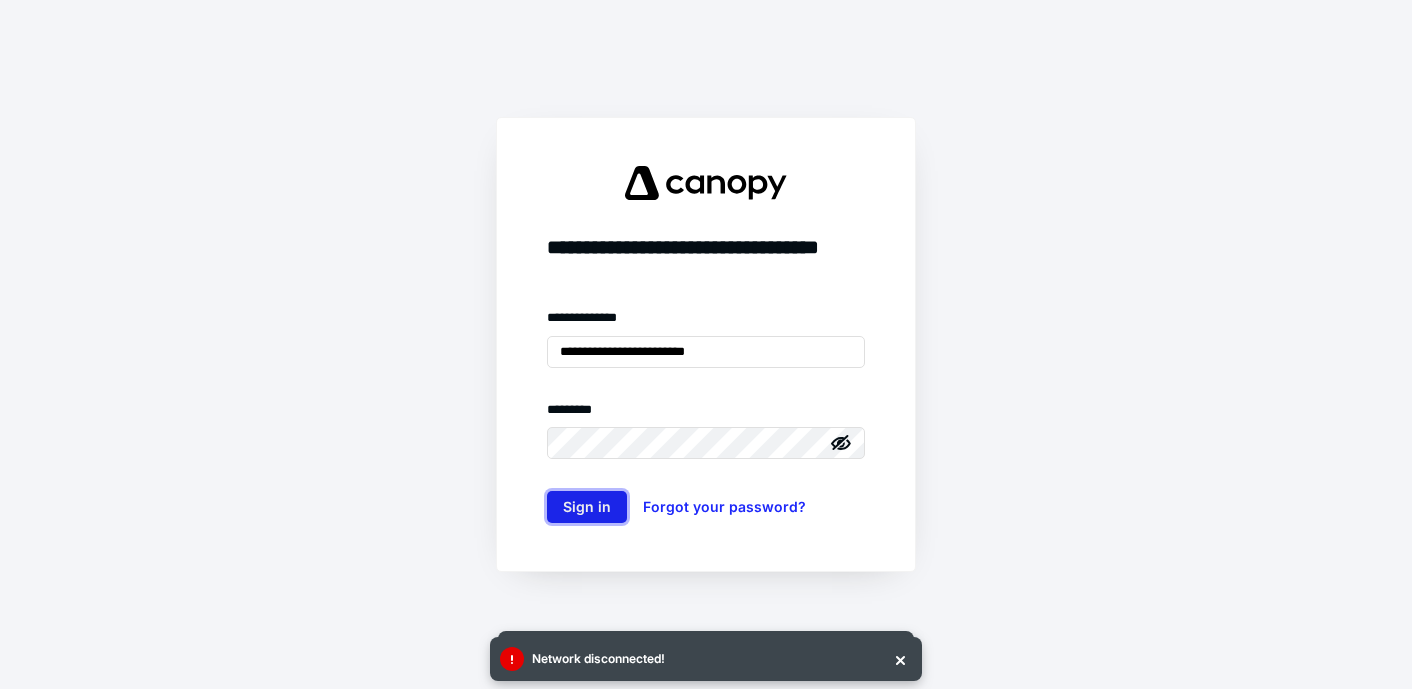 click on "Sign in" at bounding box center (587, 507) 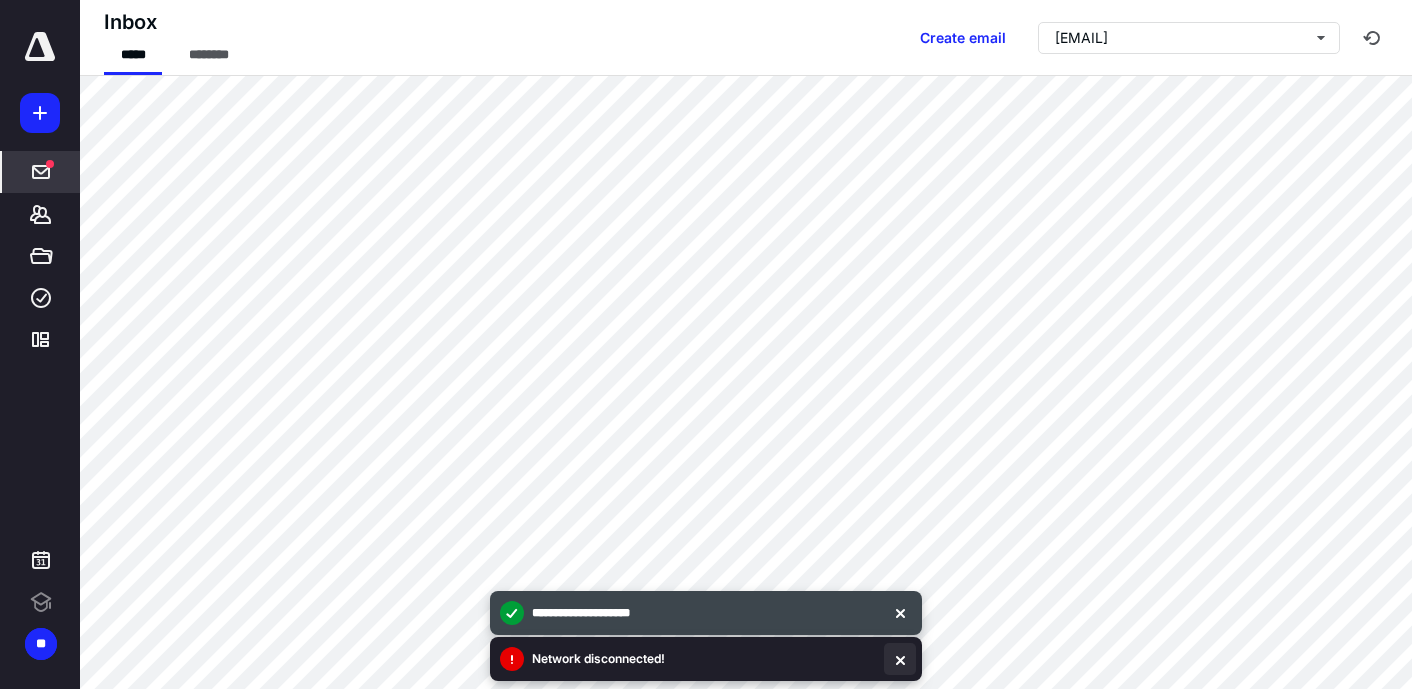 click at bounding box center (900, 659) 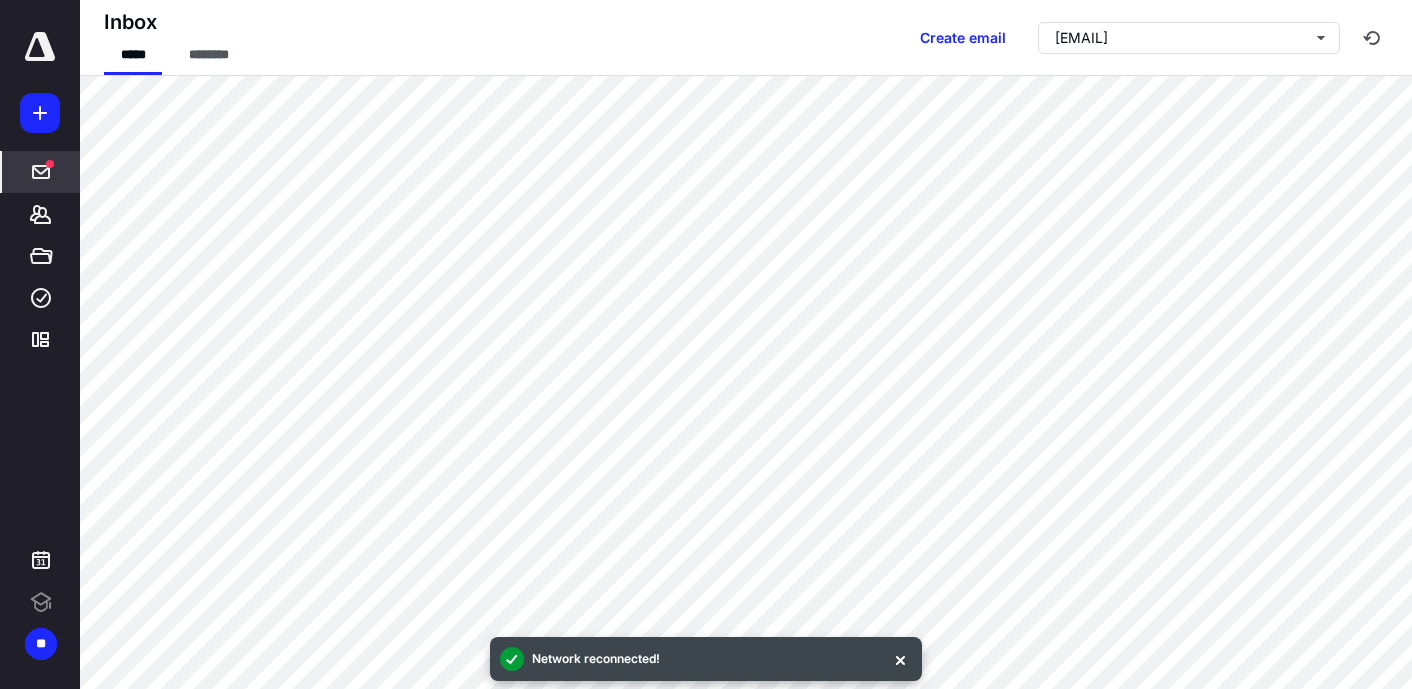 click at bounding box center (900, 659) 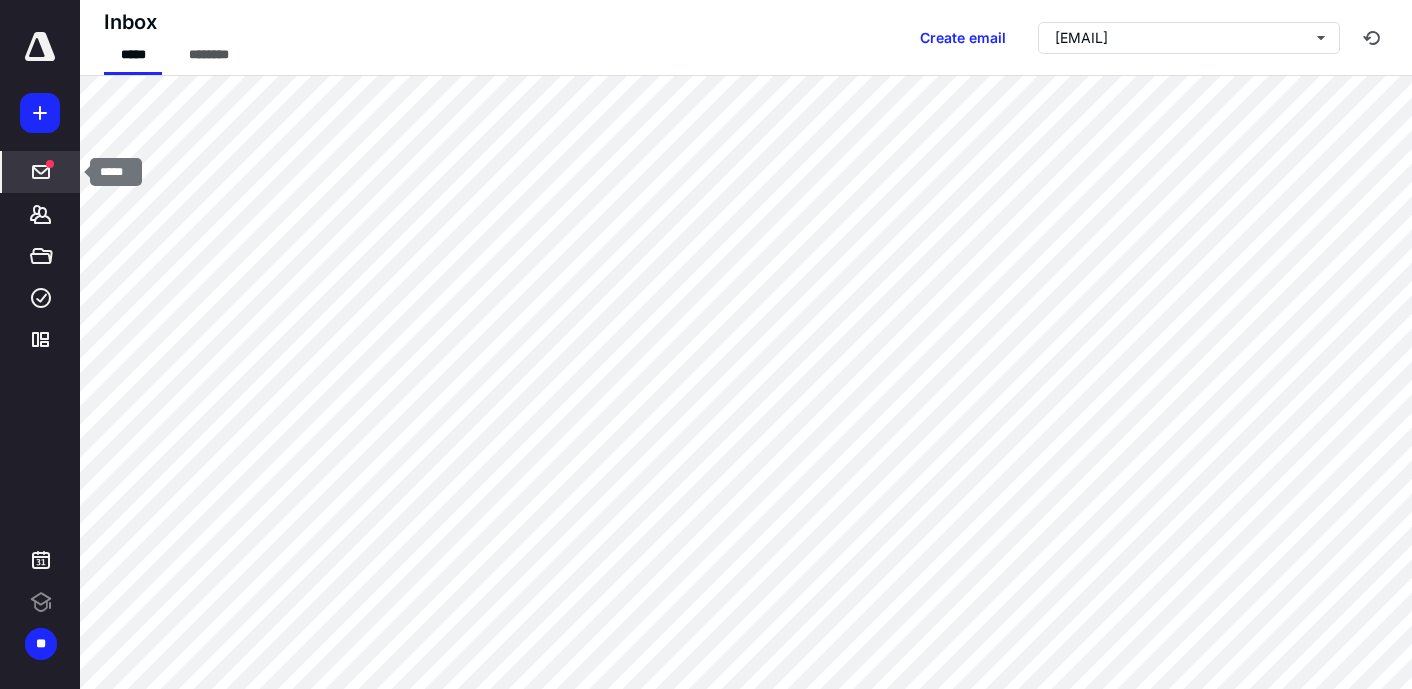 click 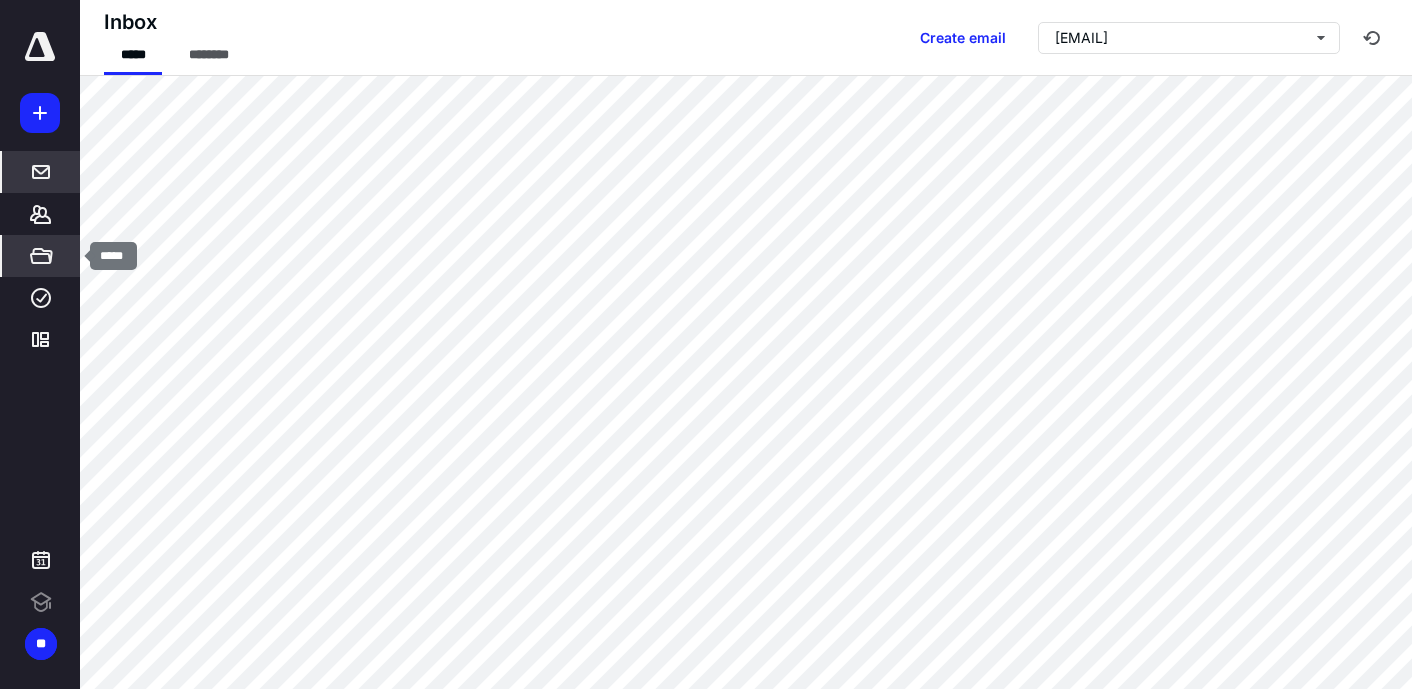 click 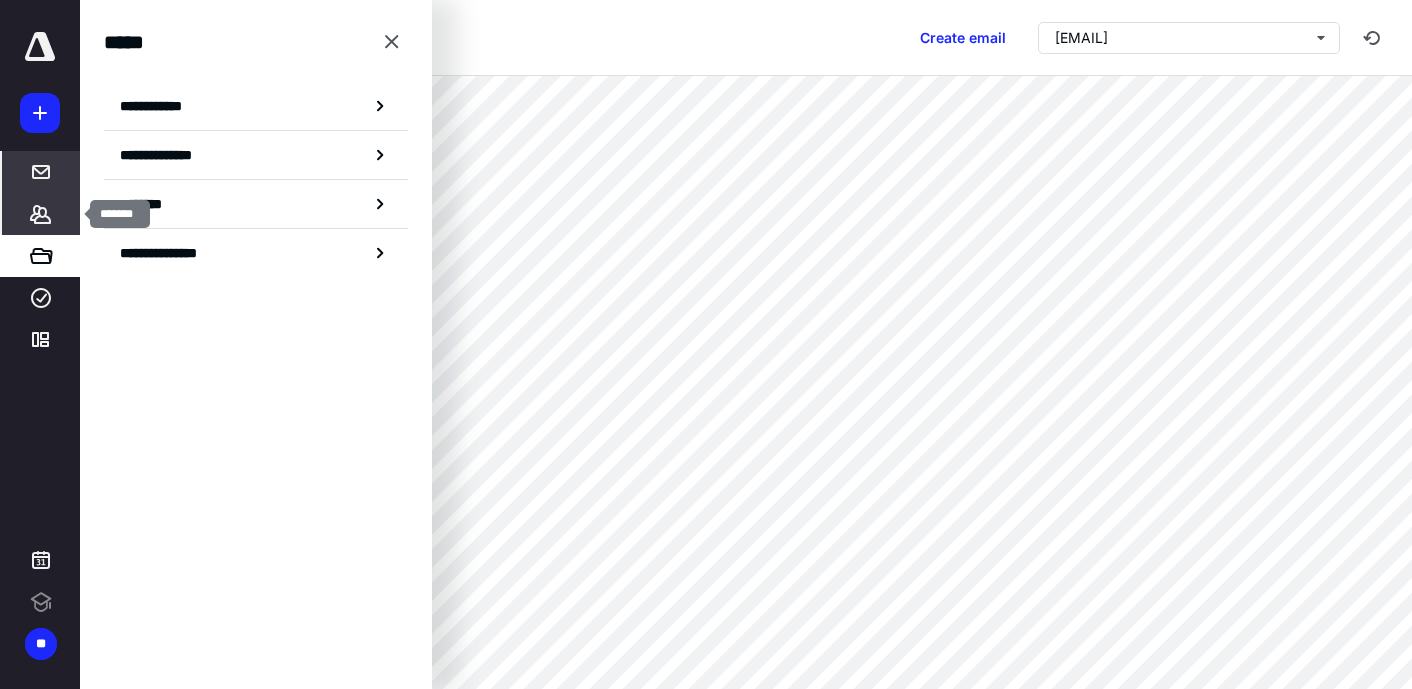 click 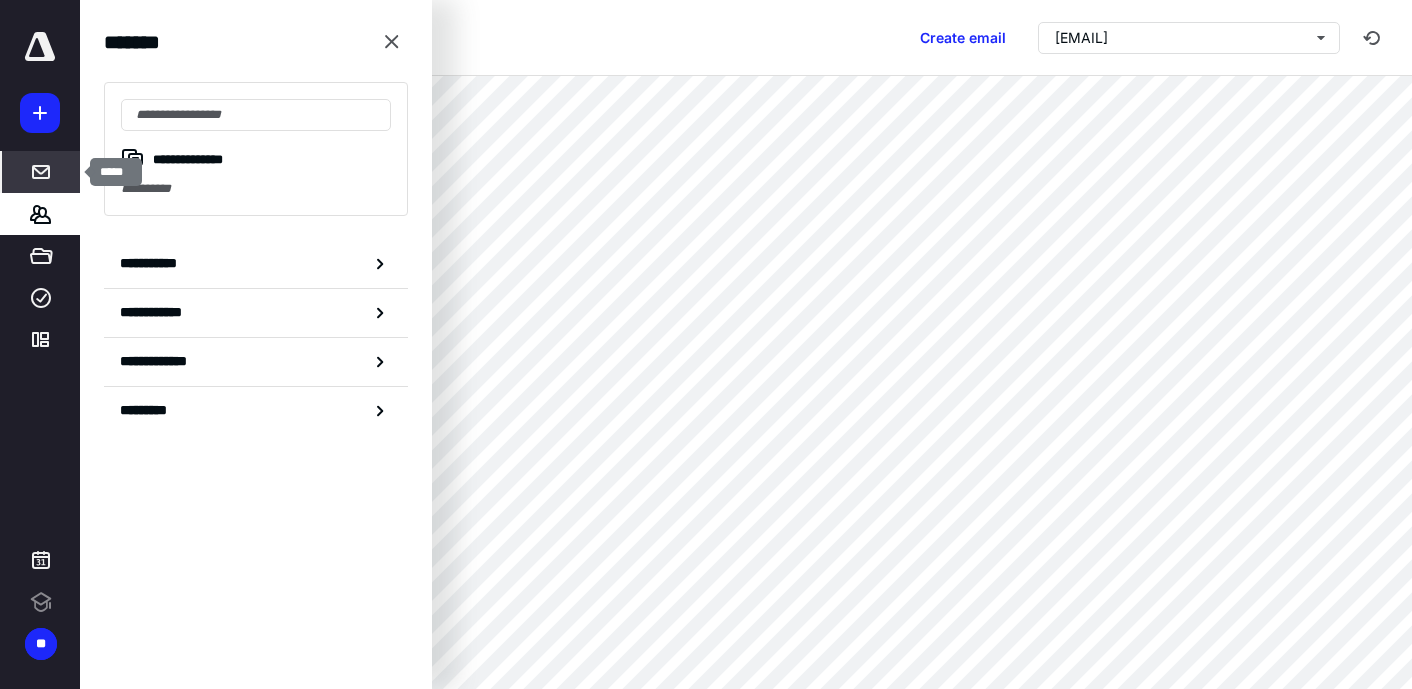 click 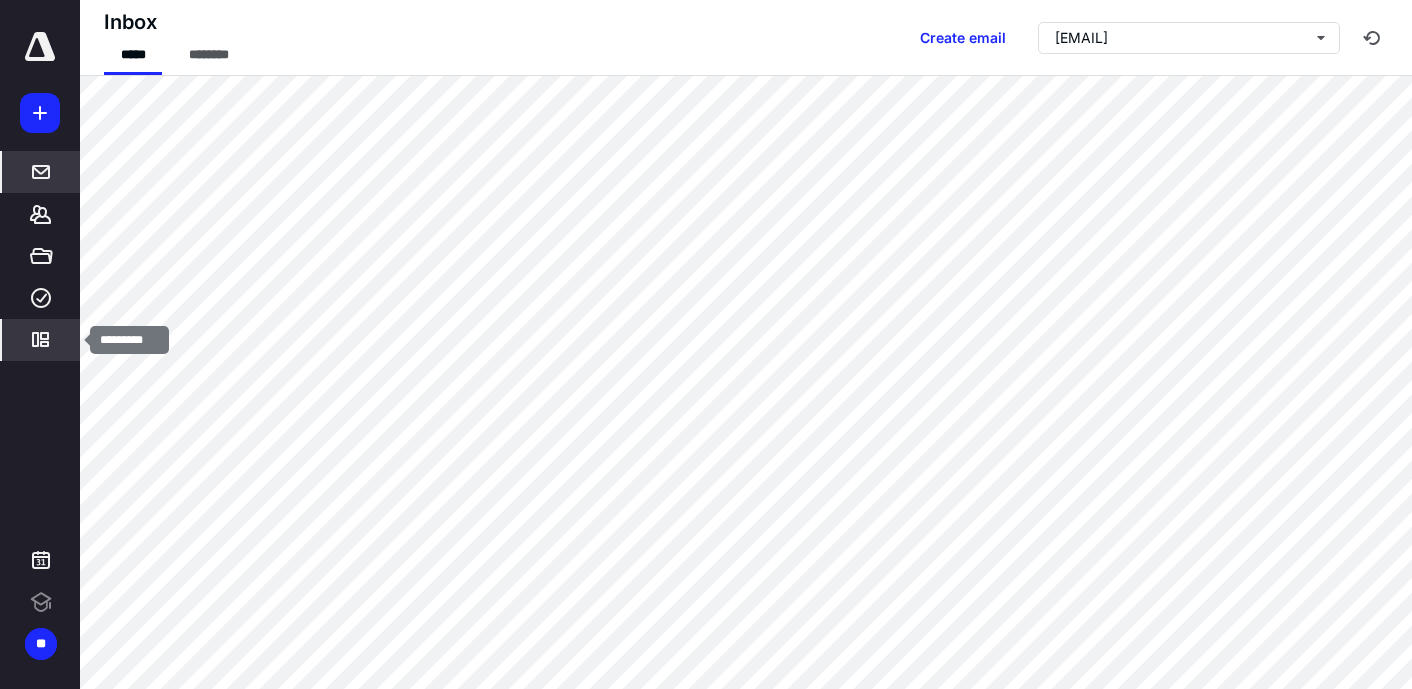 click 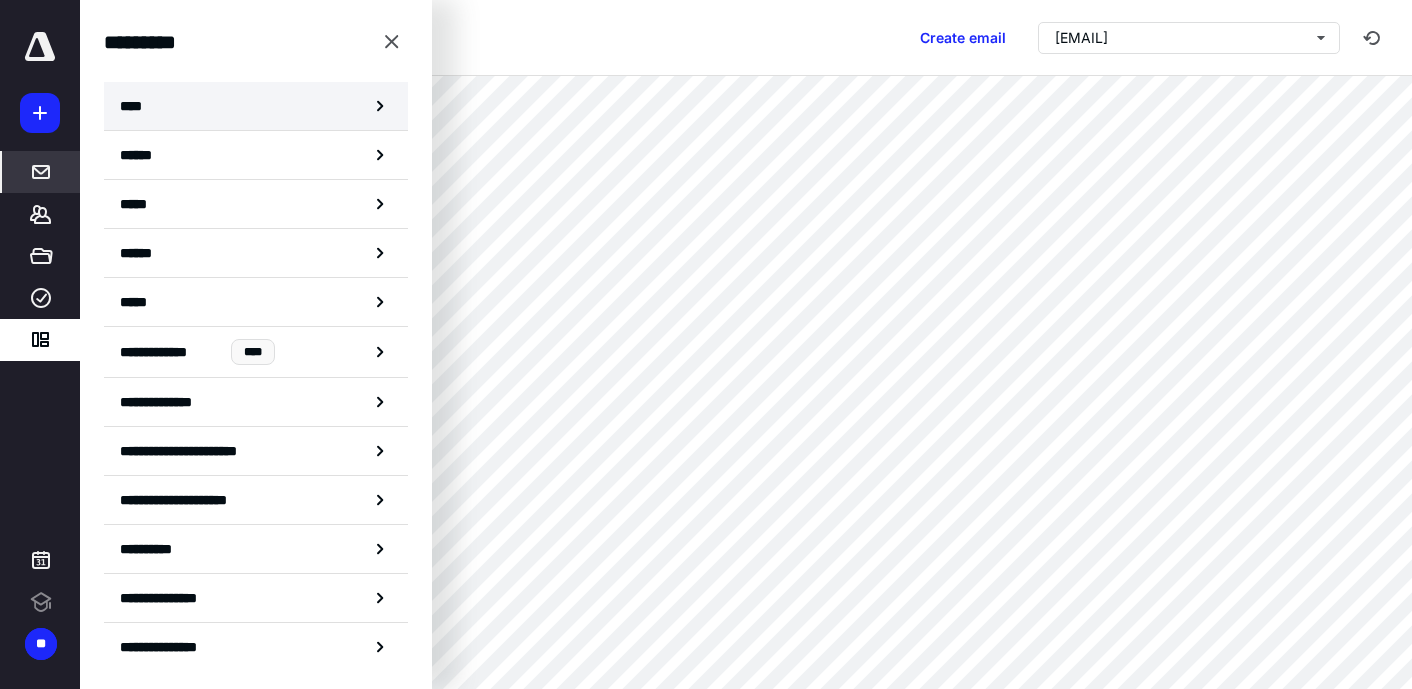 click on "****" at bounding box center [256, 106] 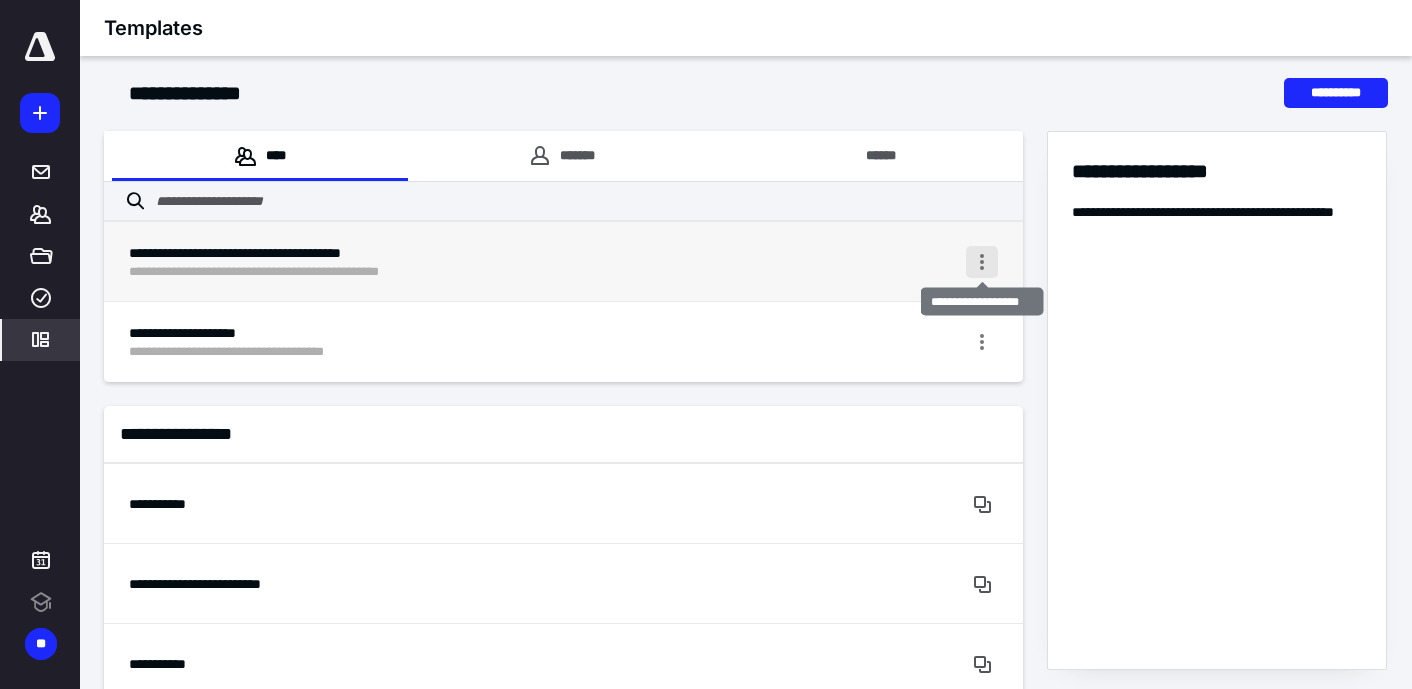 click at bounding box center (982, 262) 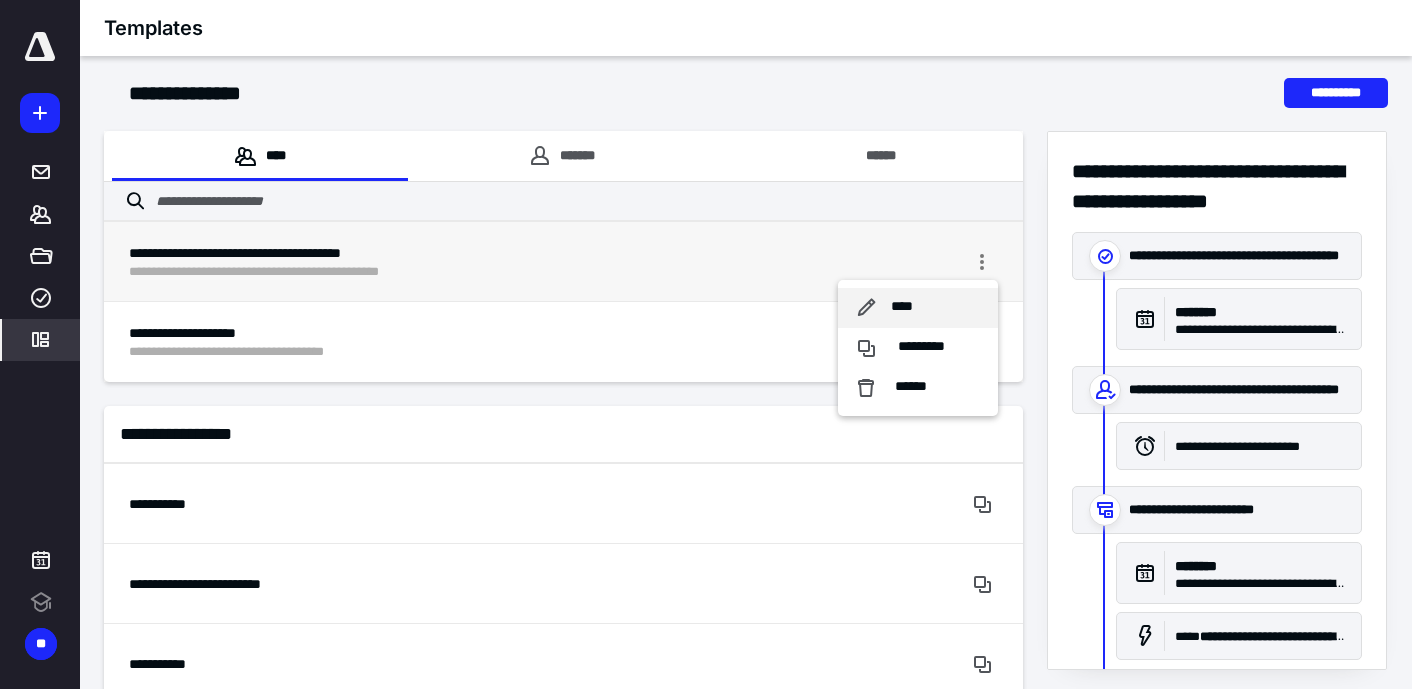 click on "****" at bounding box center (918, 308) 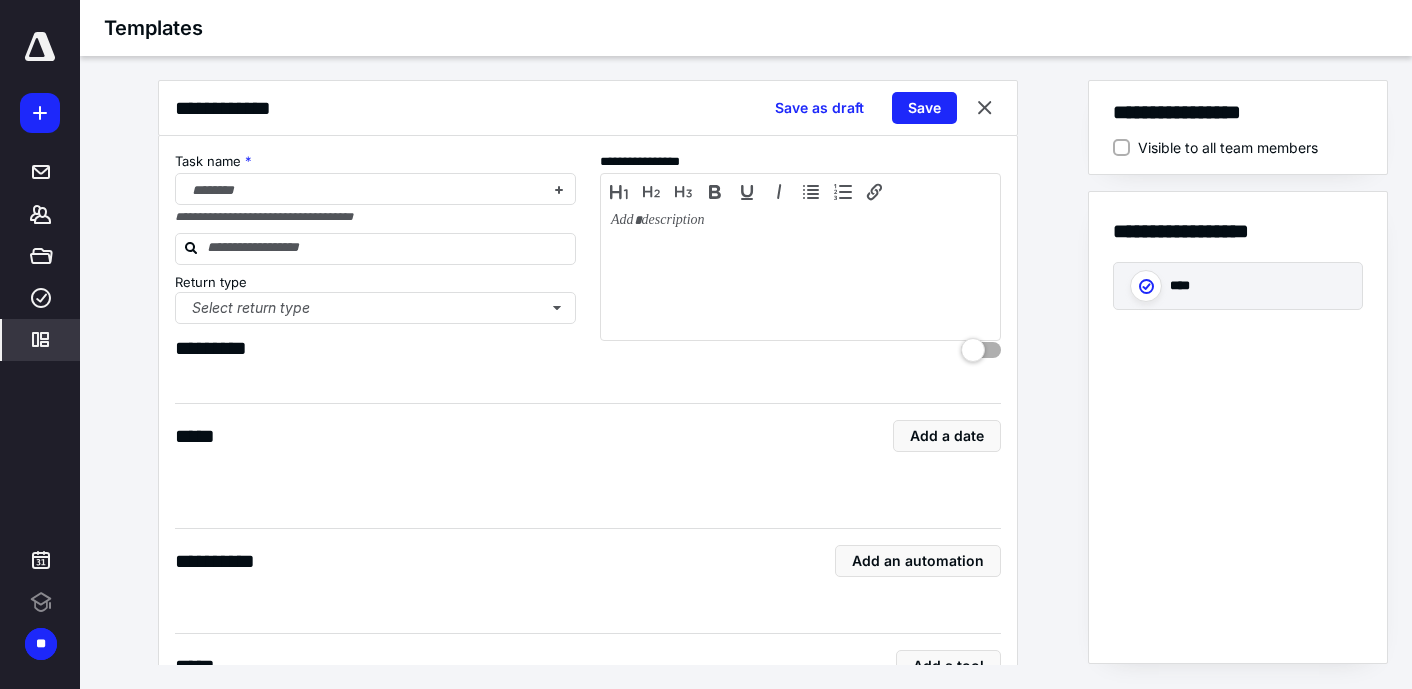 checkbox on "true" 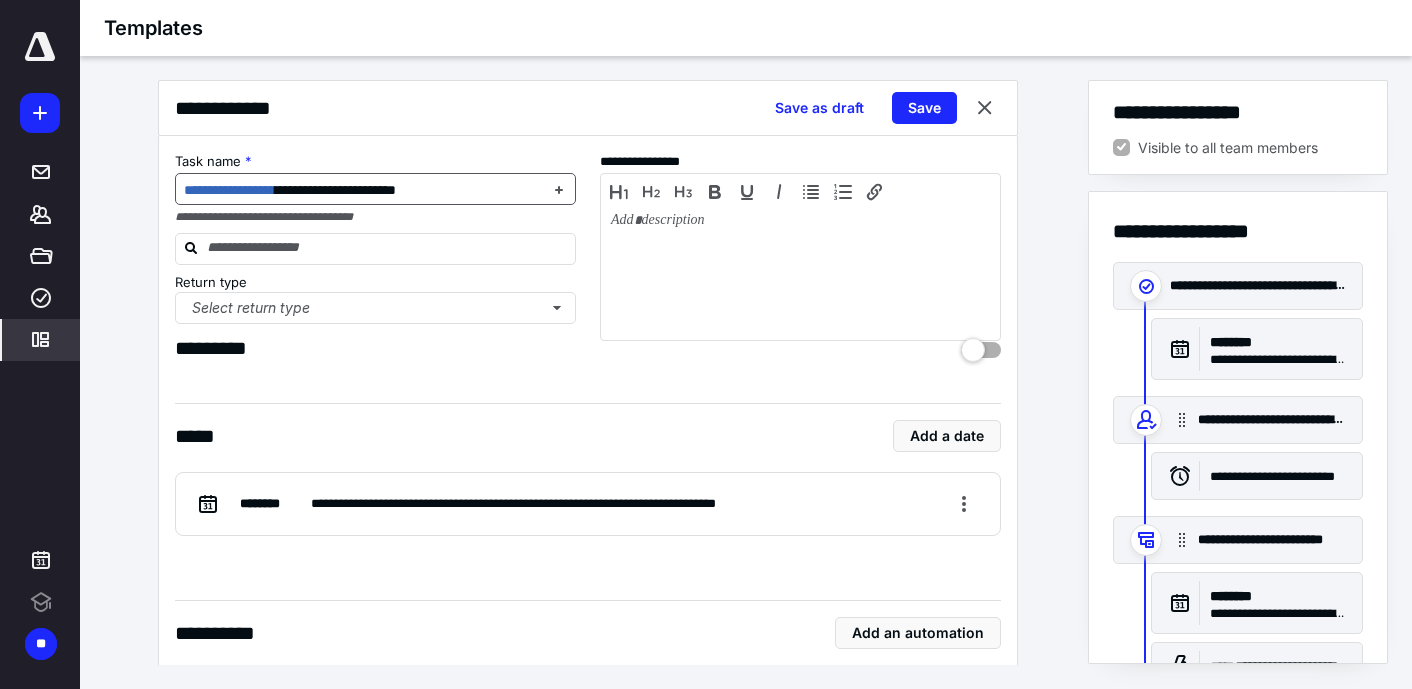 click on "**********" at bounding box center [335, 190] 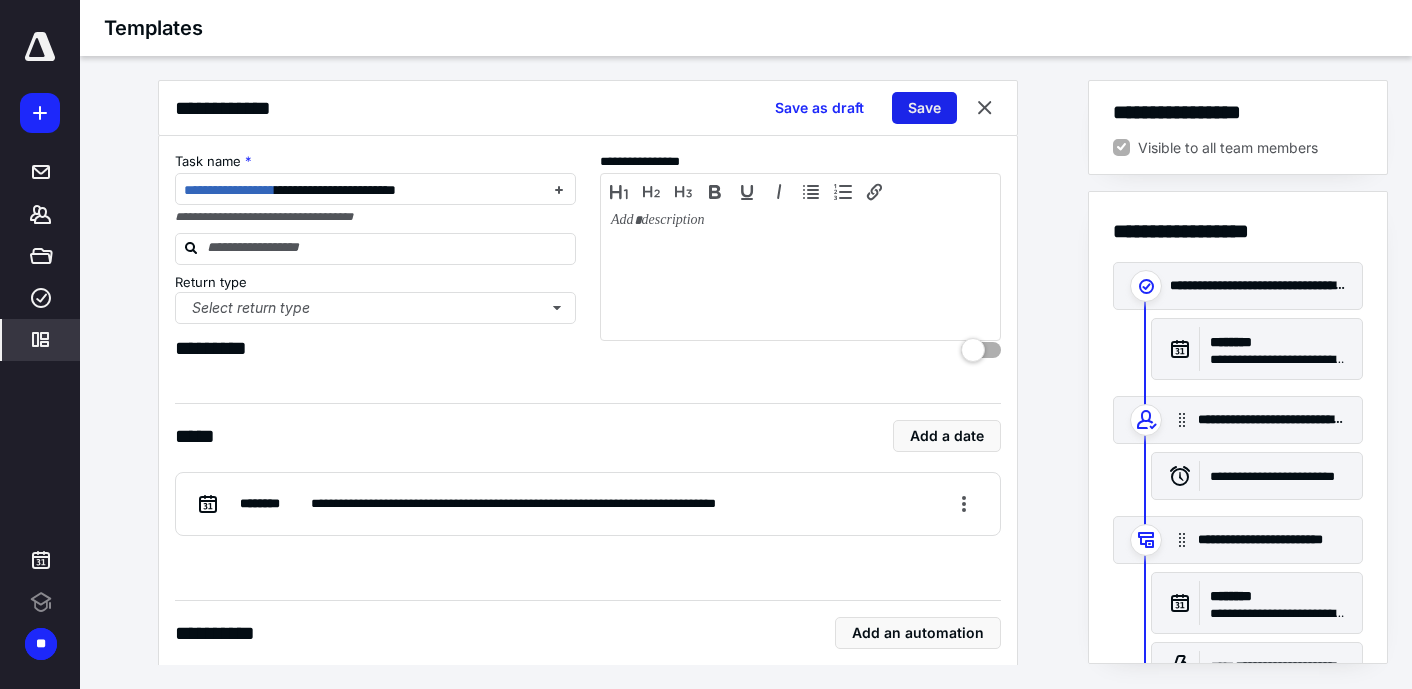click on "Save" at bounding box center (924, 108) 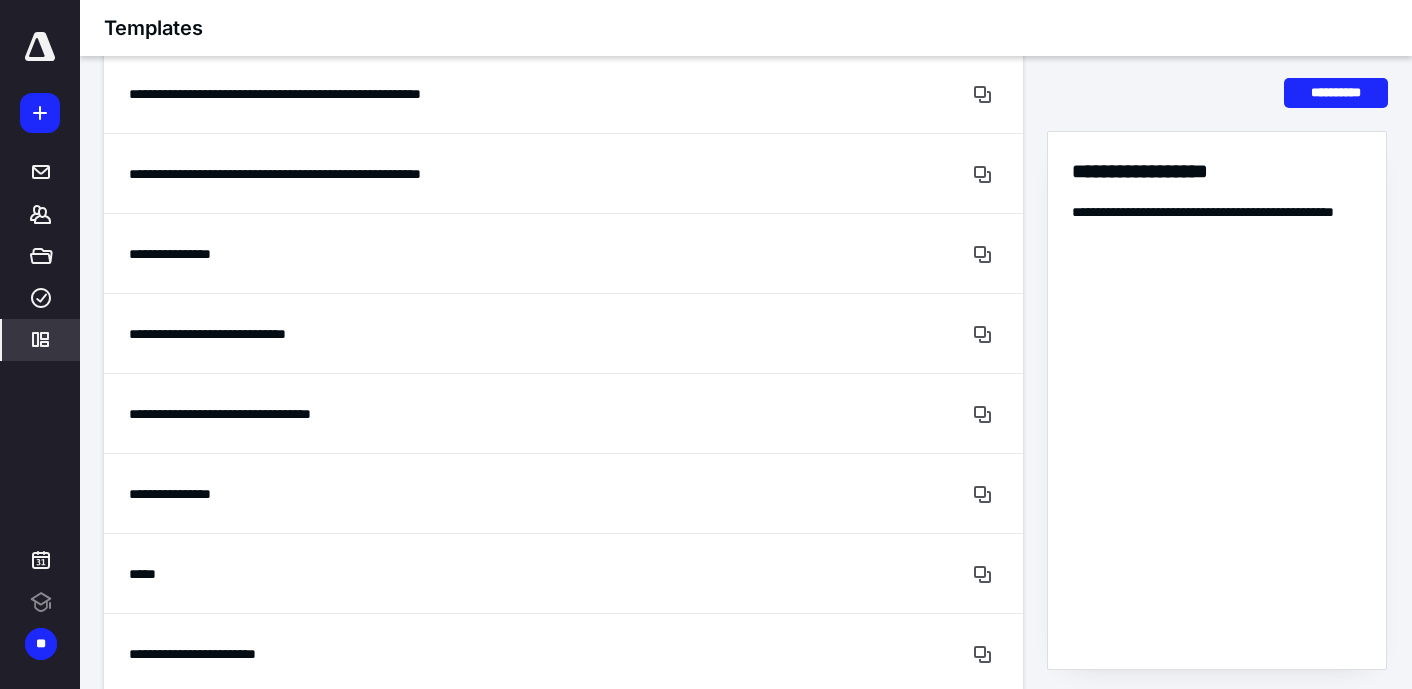 scroll, scrollTop: 1831, scrollLeft: 0, axis: vertical 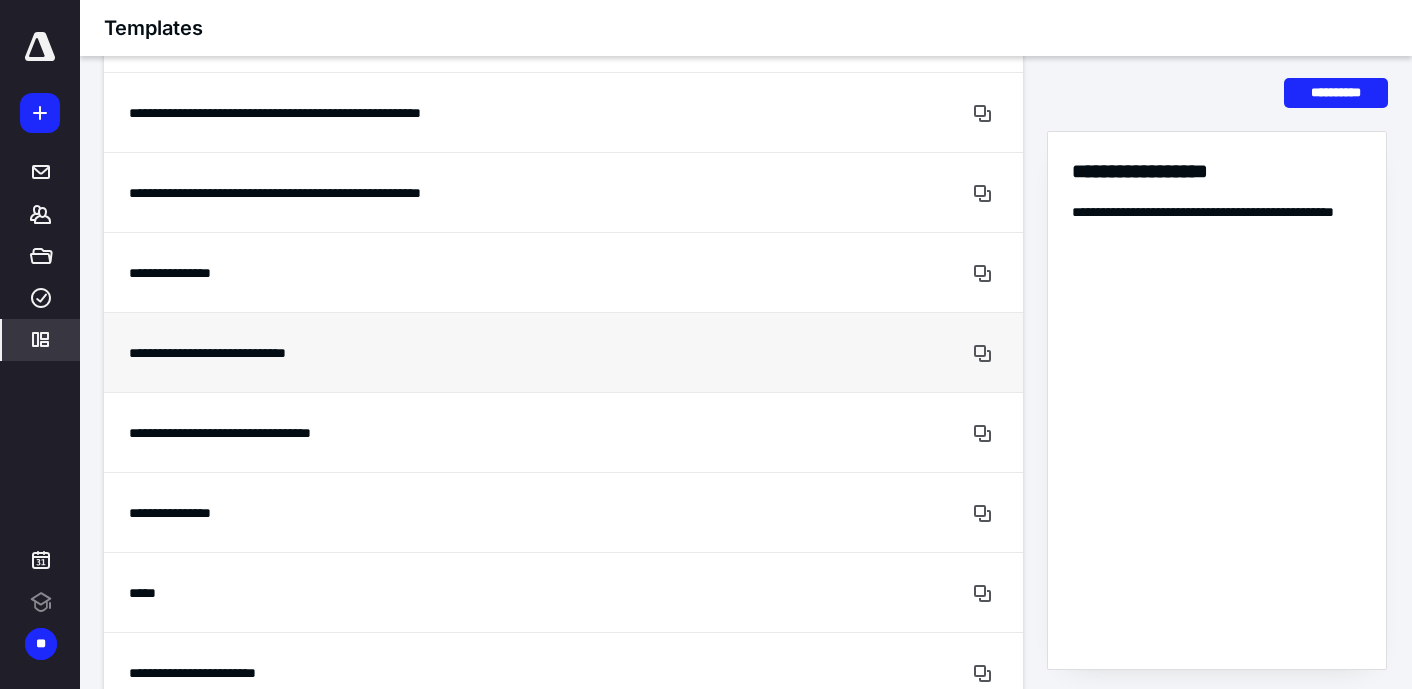click on "**********" at bounding box center (488, 353) 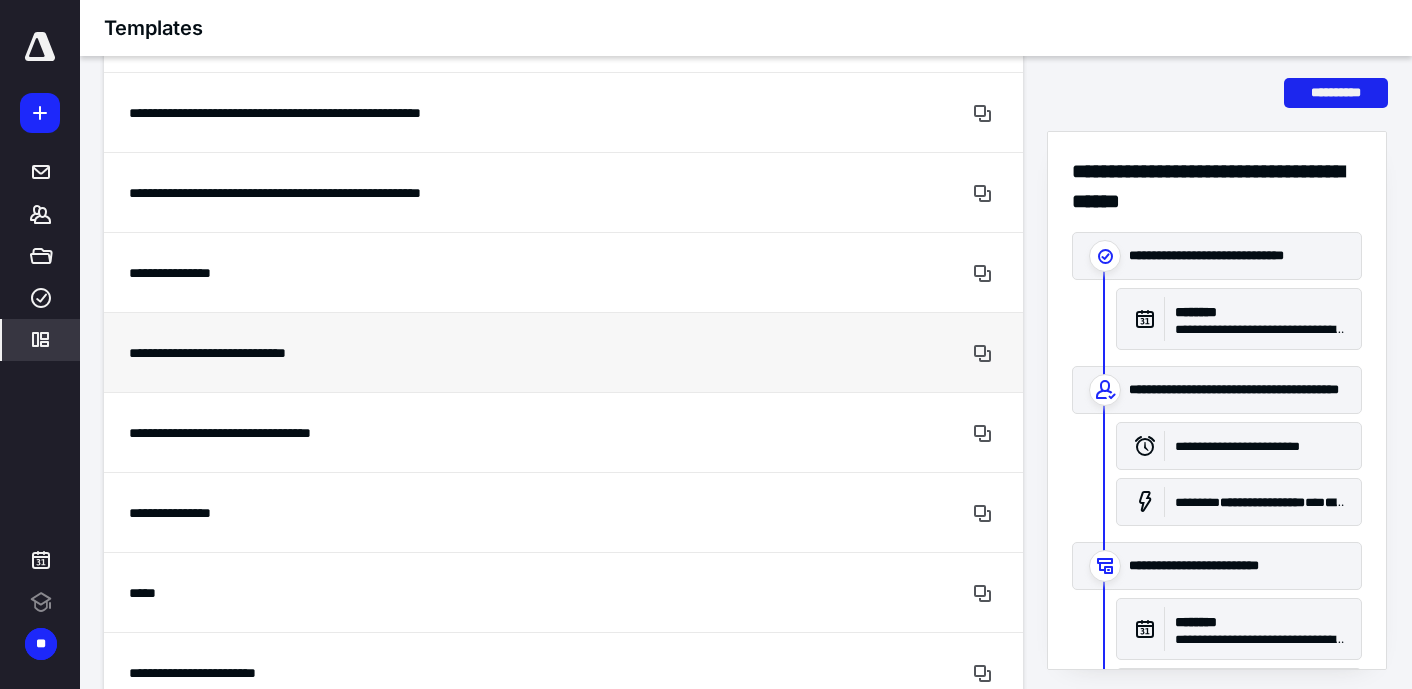 click on "**********" at bounding box center (1336, 93) 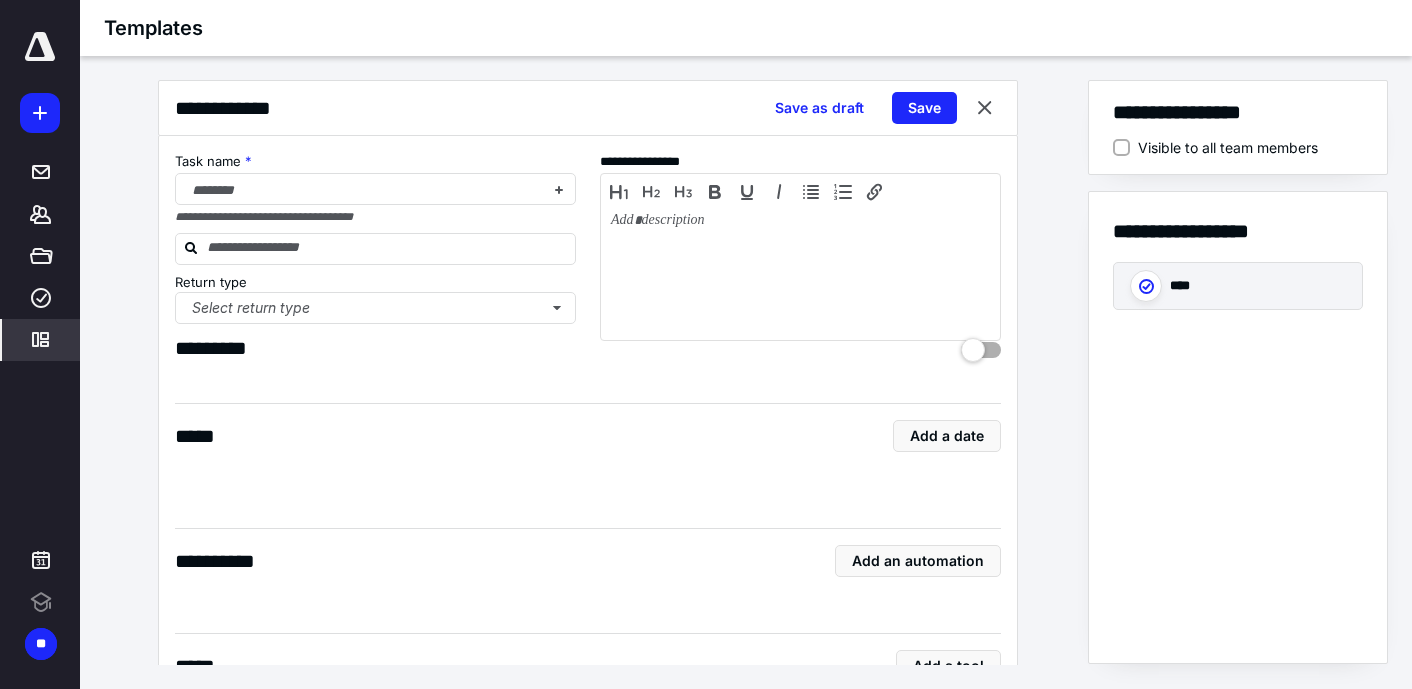 scroll, scrollTop: 0, scrollLeft: 0, axis: both 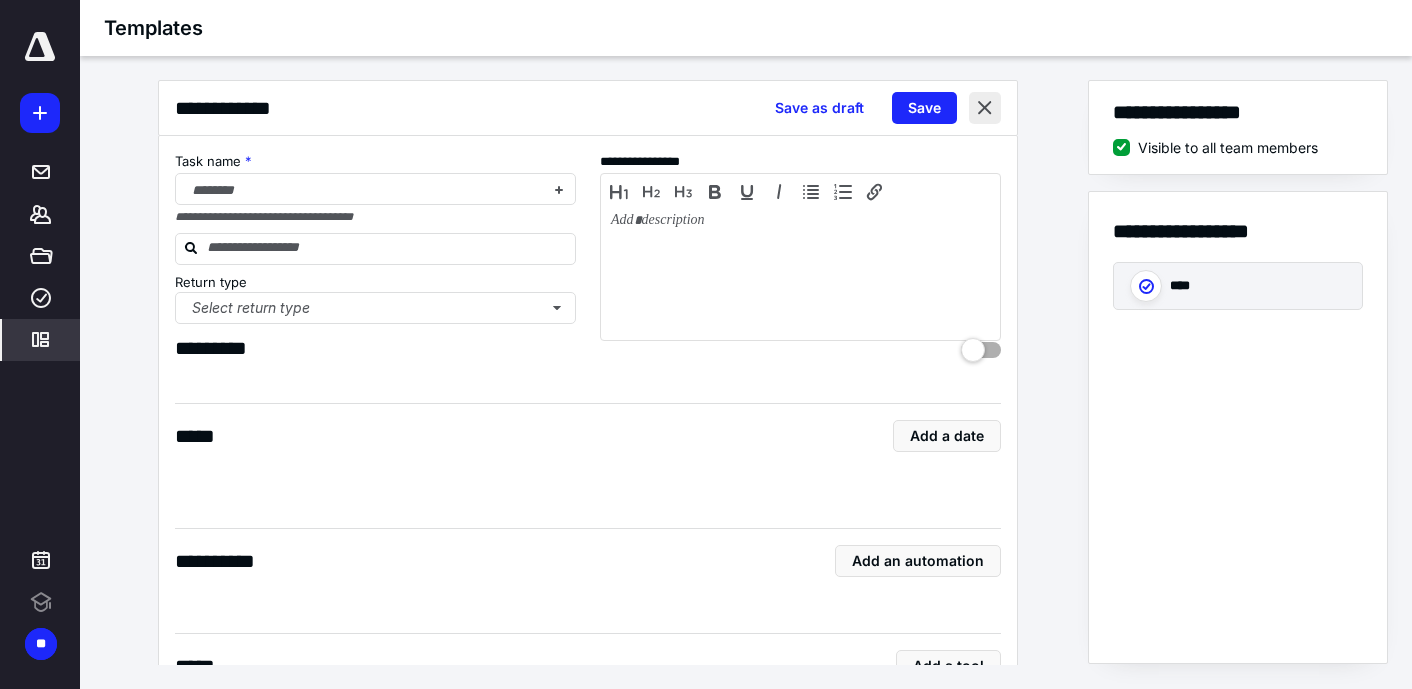 click at bounding box center [985, 108] 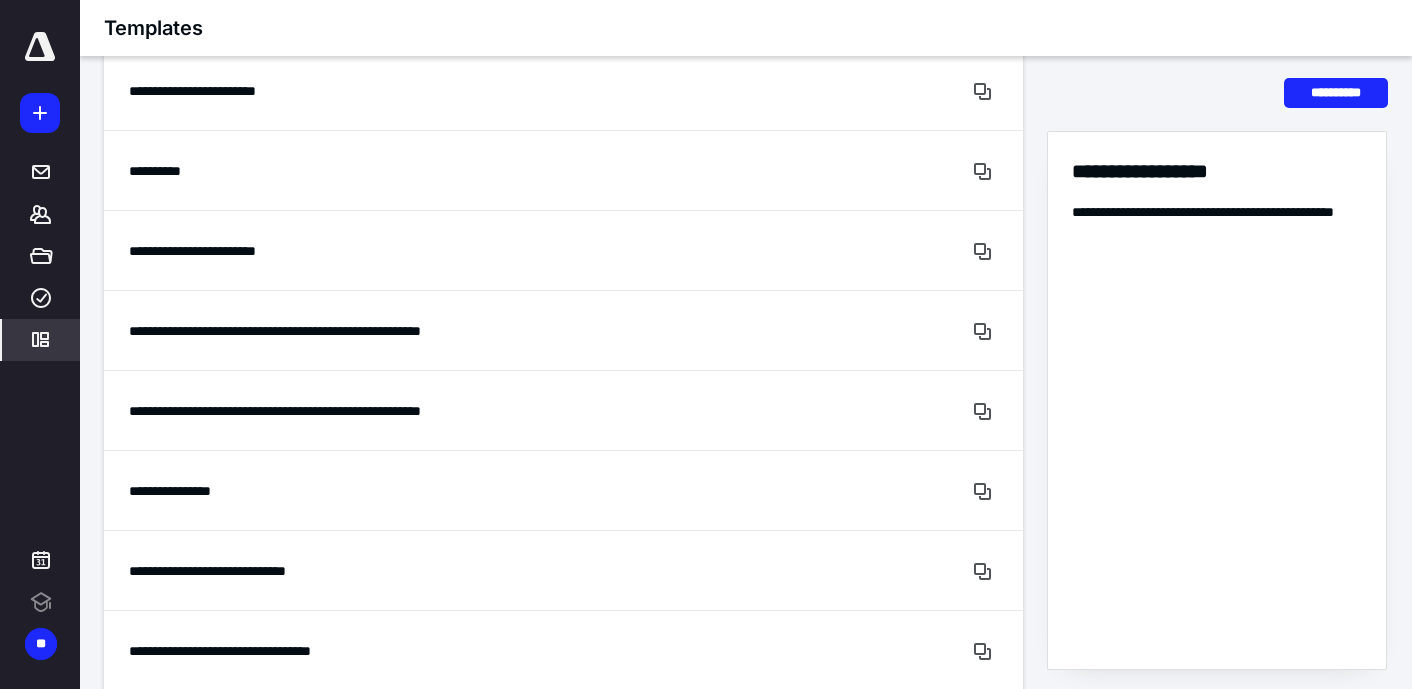 scroll, scrollTop: 1615, scrollLeft: 0, axis: vertical 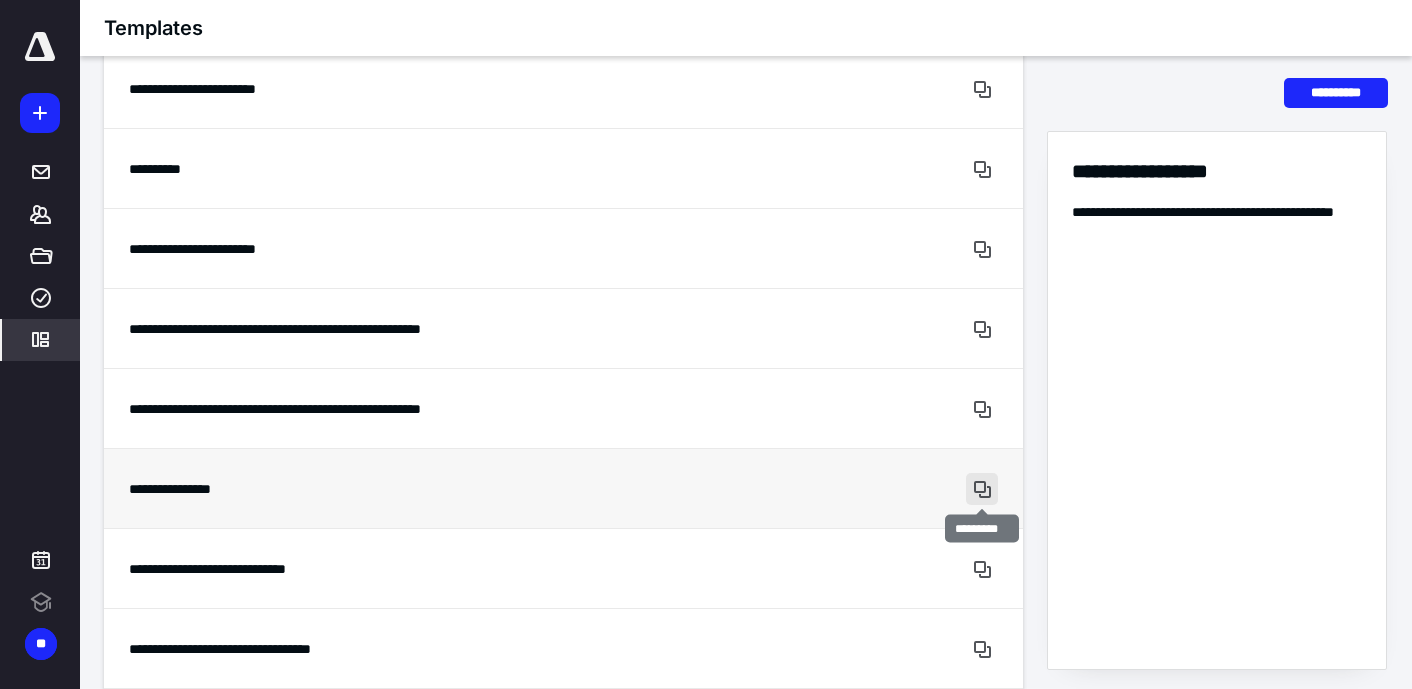 click at bounding box center [982, 489] 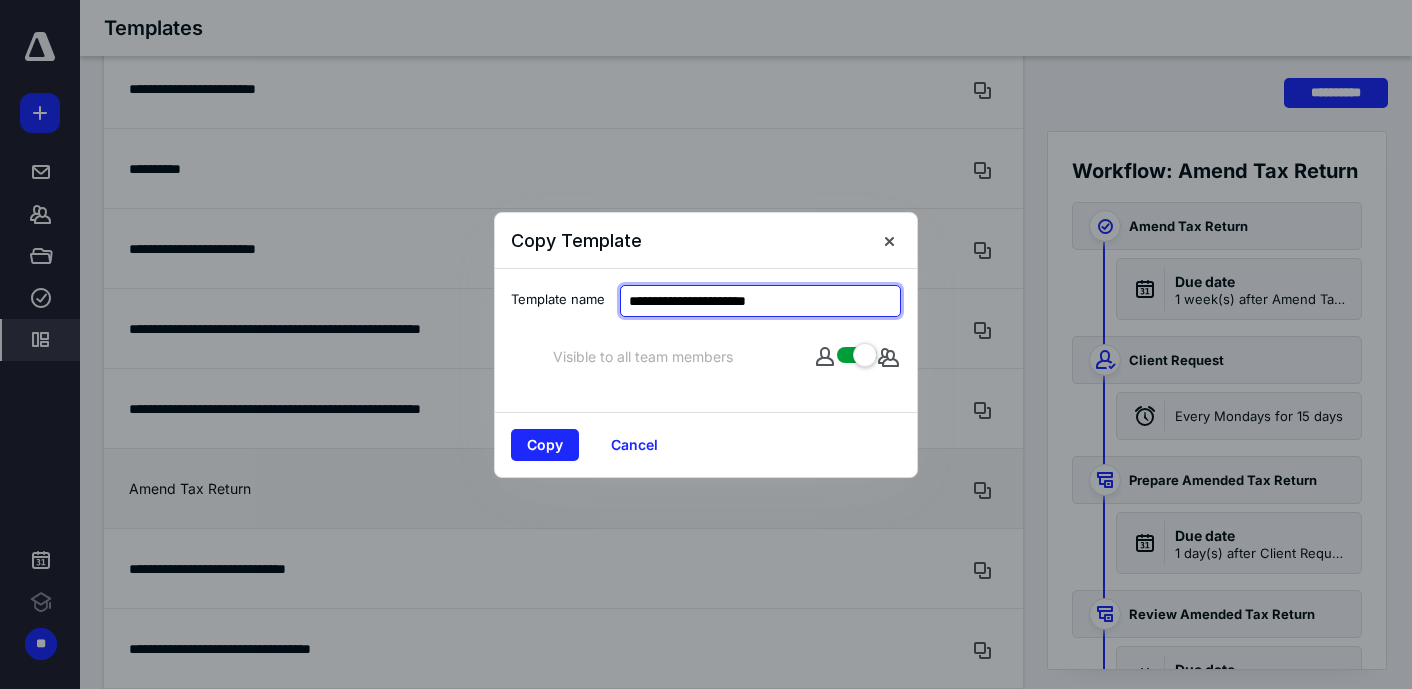 click on "**********" at bounding box center [760, 301] 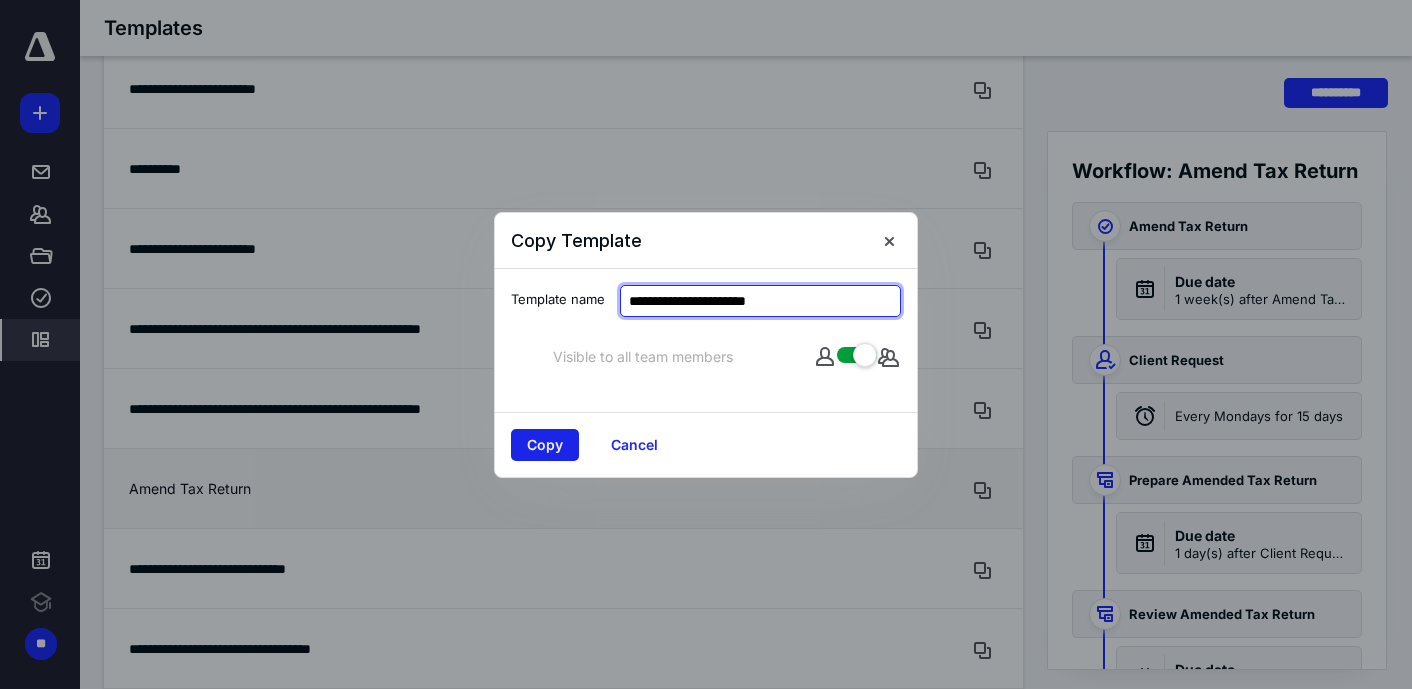 type on "**********" 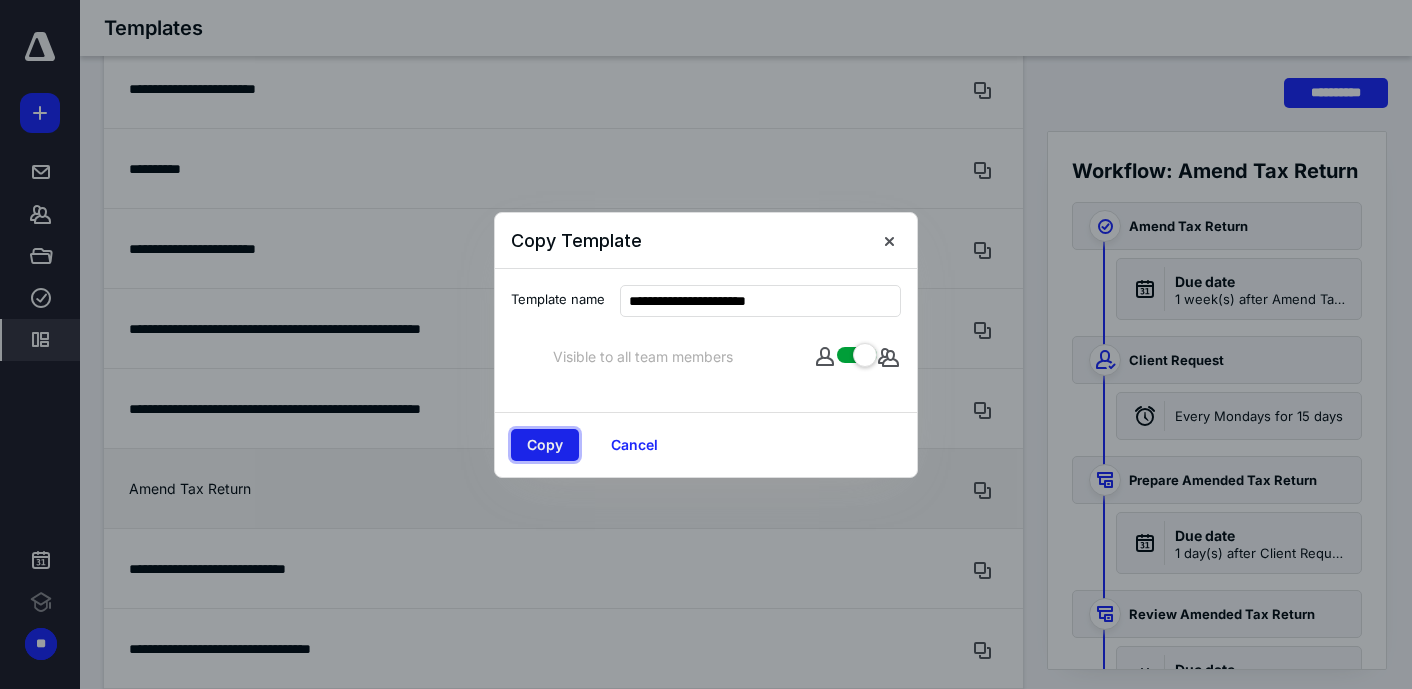 click on "Copy" at bounding box center (545, 445) 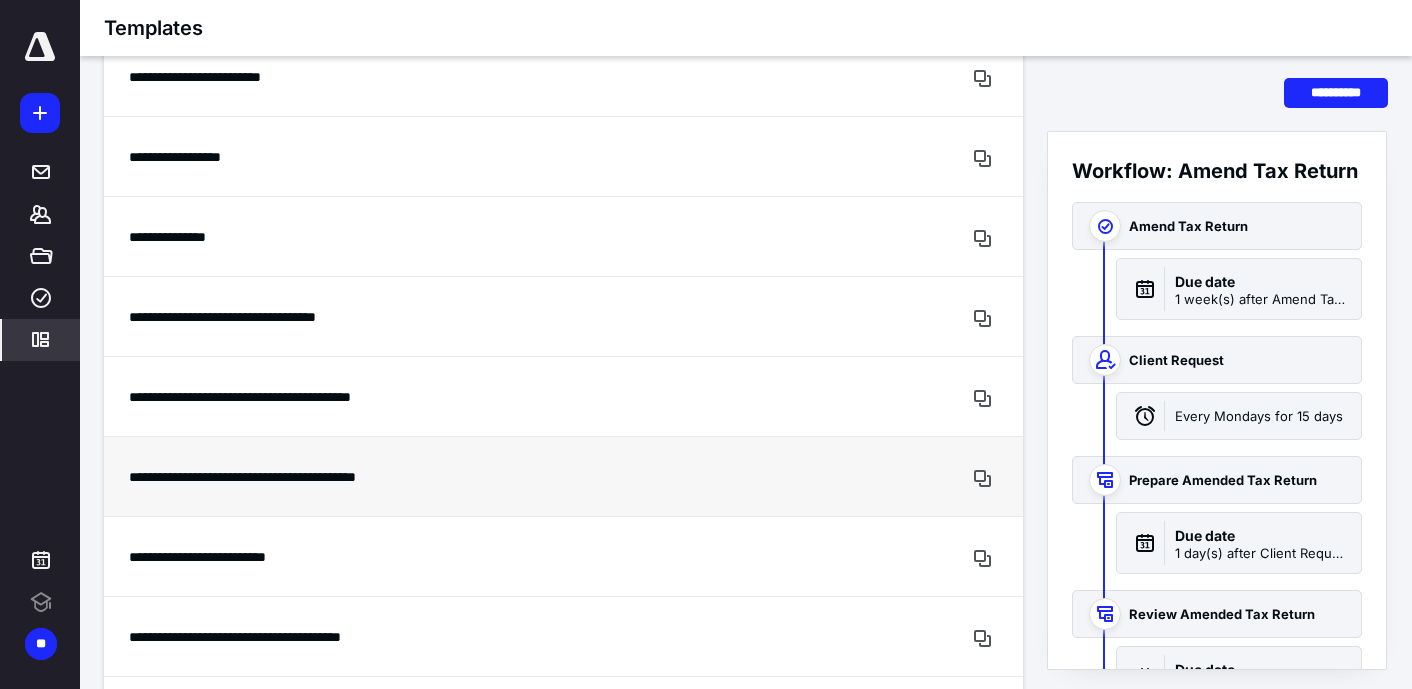 scroll, scrollTop: 2915, scrollLeft: 0, axis: vertical 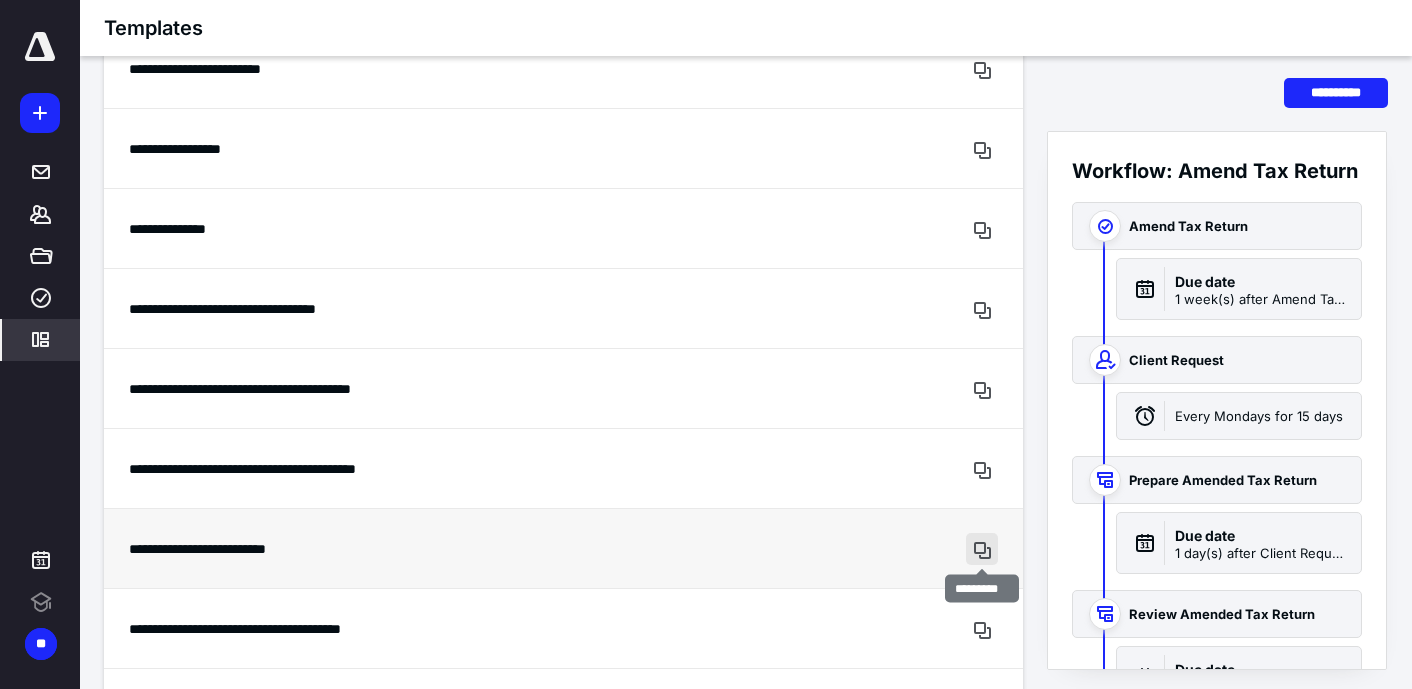 click at bounding box center (982, 549) 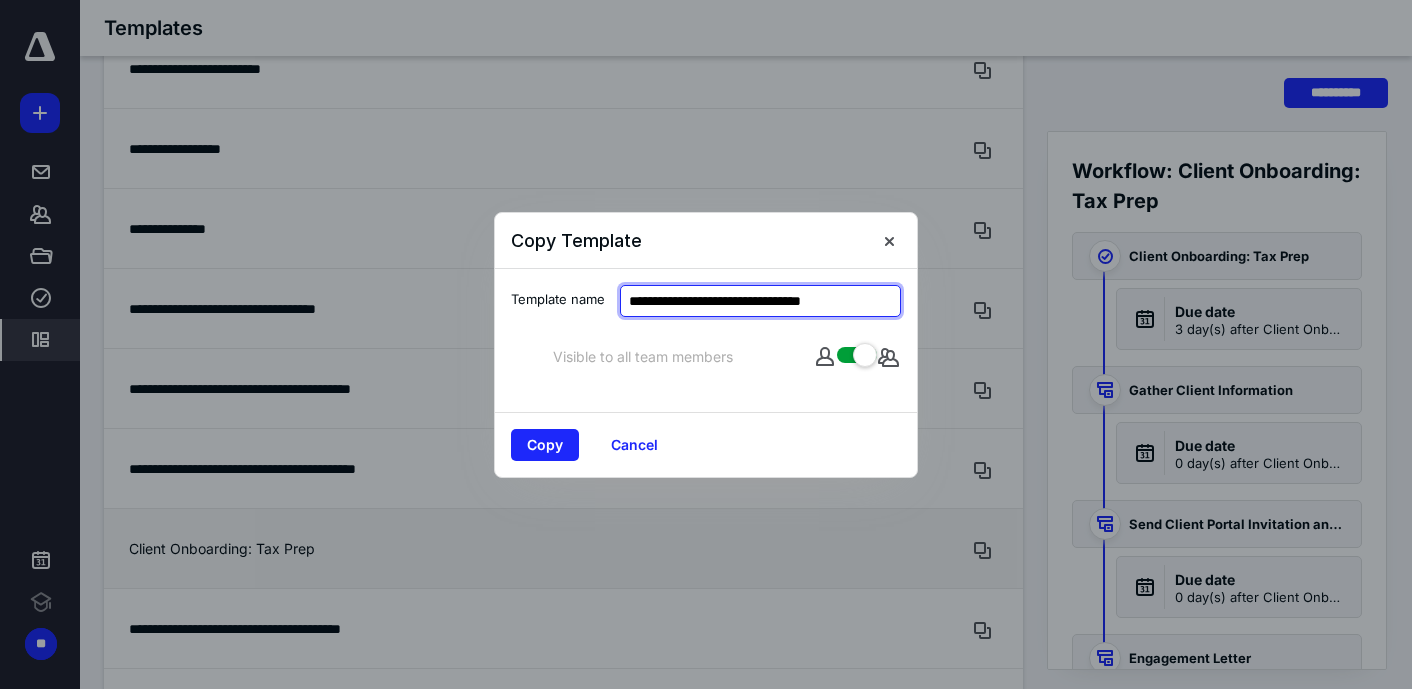 drag, startPoint x: 873, startPoint y: 299, endPoint x: 583, endPoint y: 306, distance: 290.08447 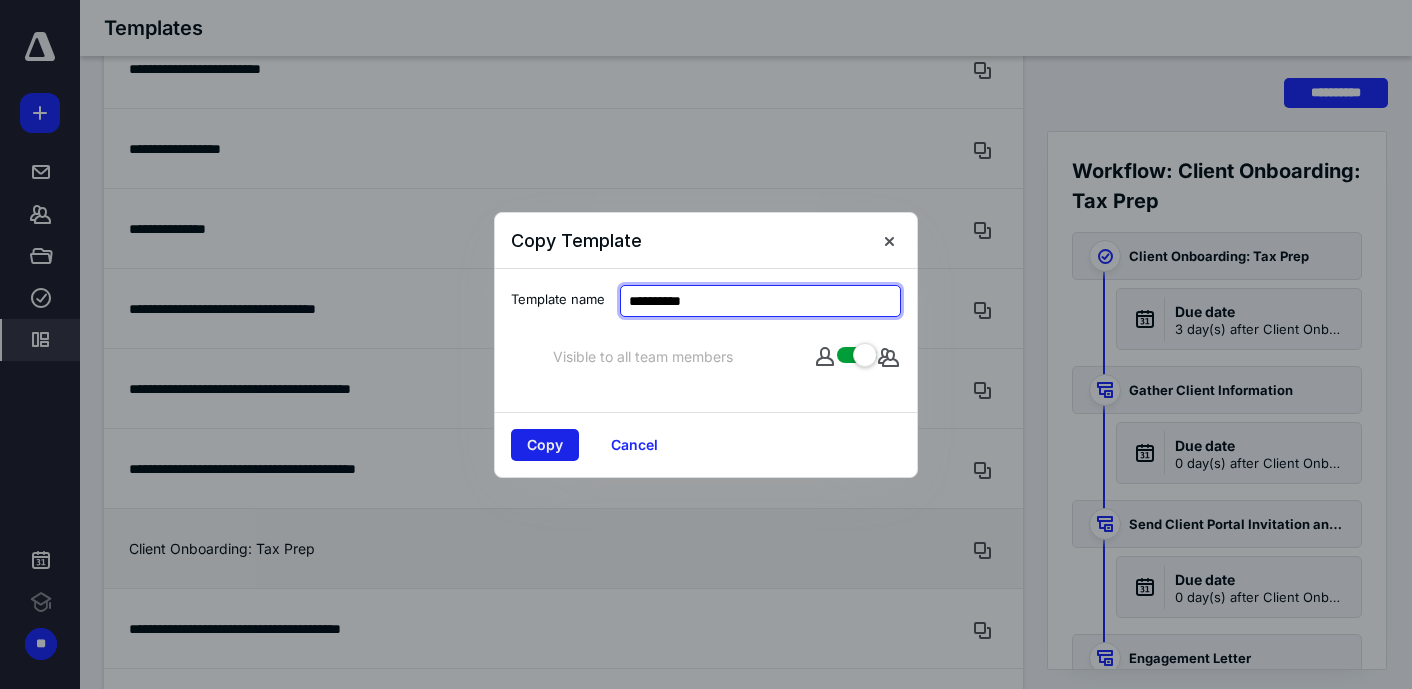 type on "**********" 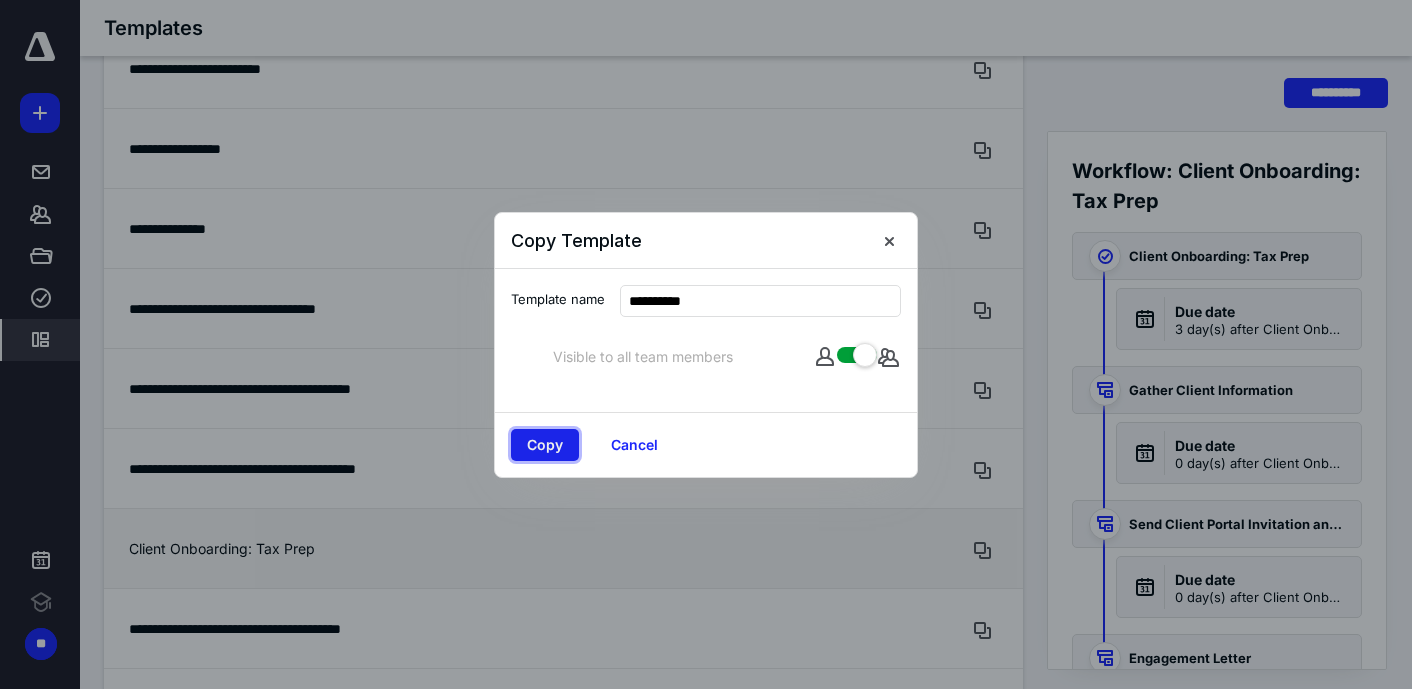 click on "Copy" at bounding box center [545, 445] 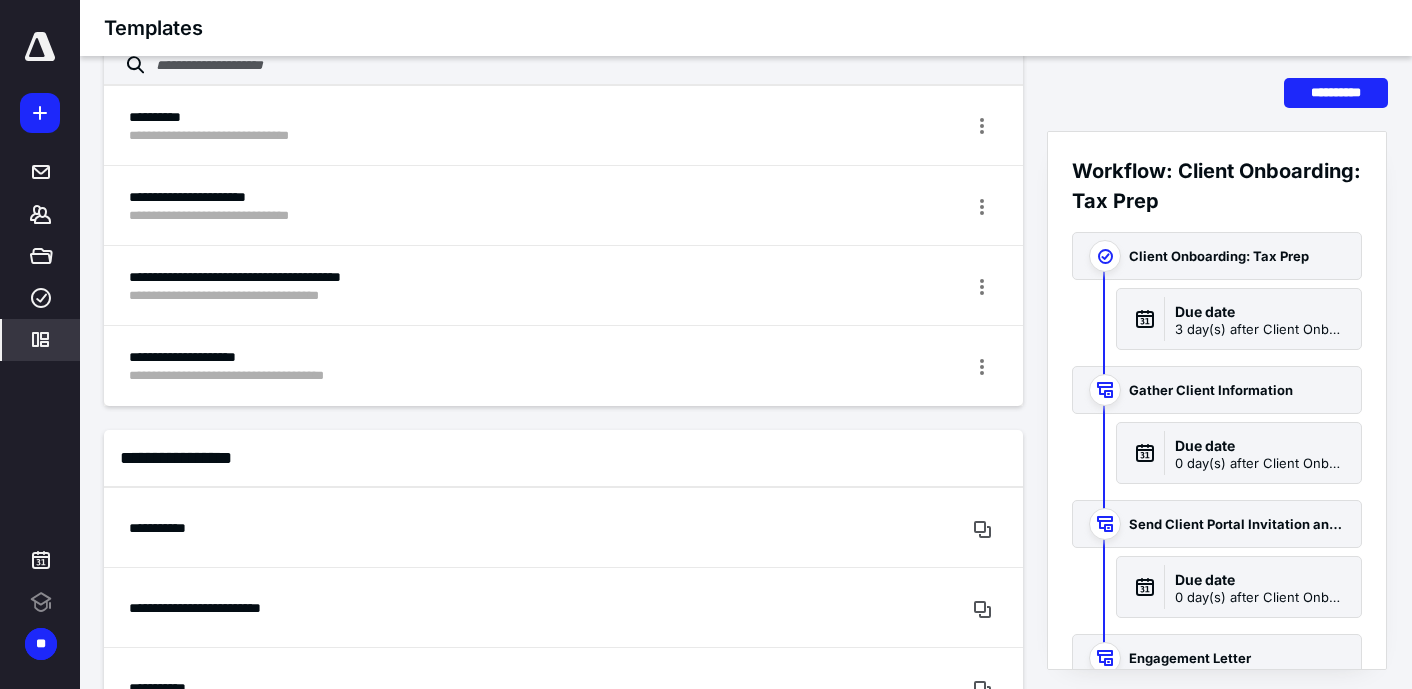 scroll, scrollTop: 0, scrollLeft: 0, axis: both 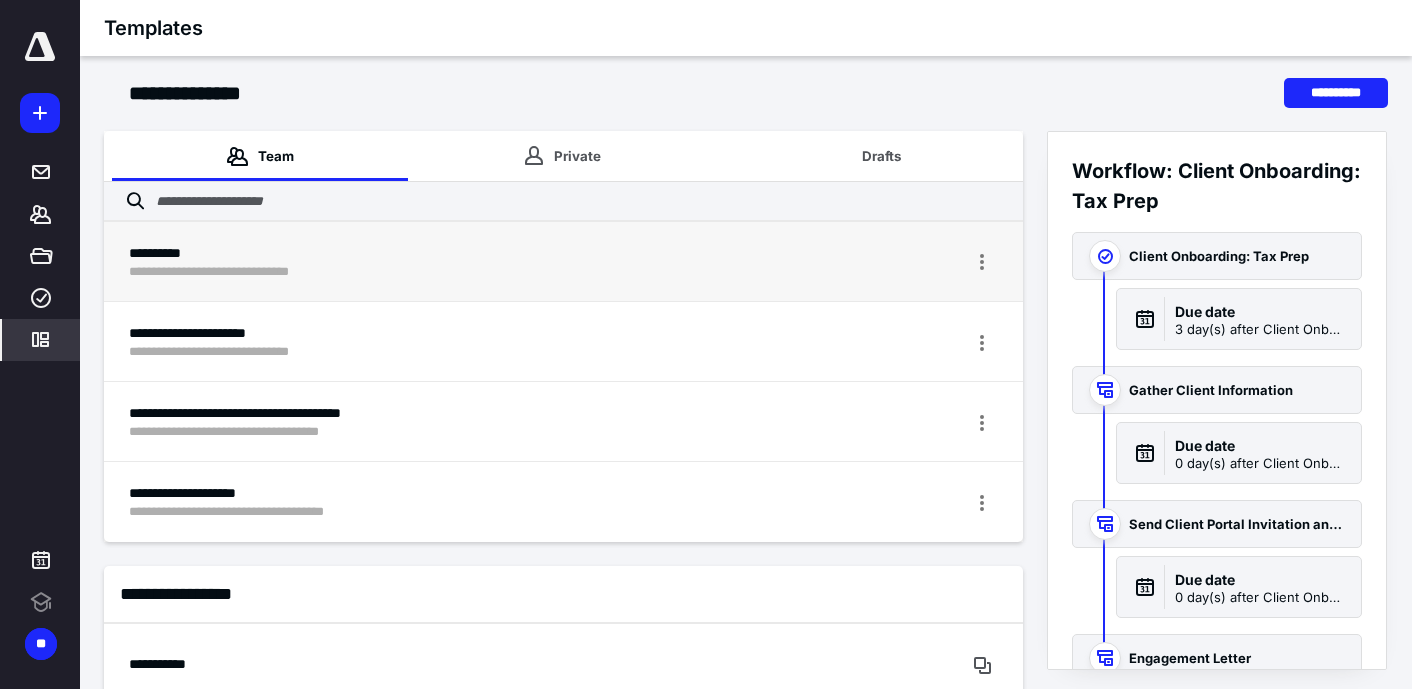 click on "**********" at bounding box center (488, 272) 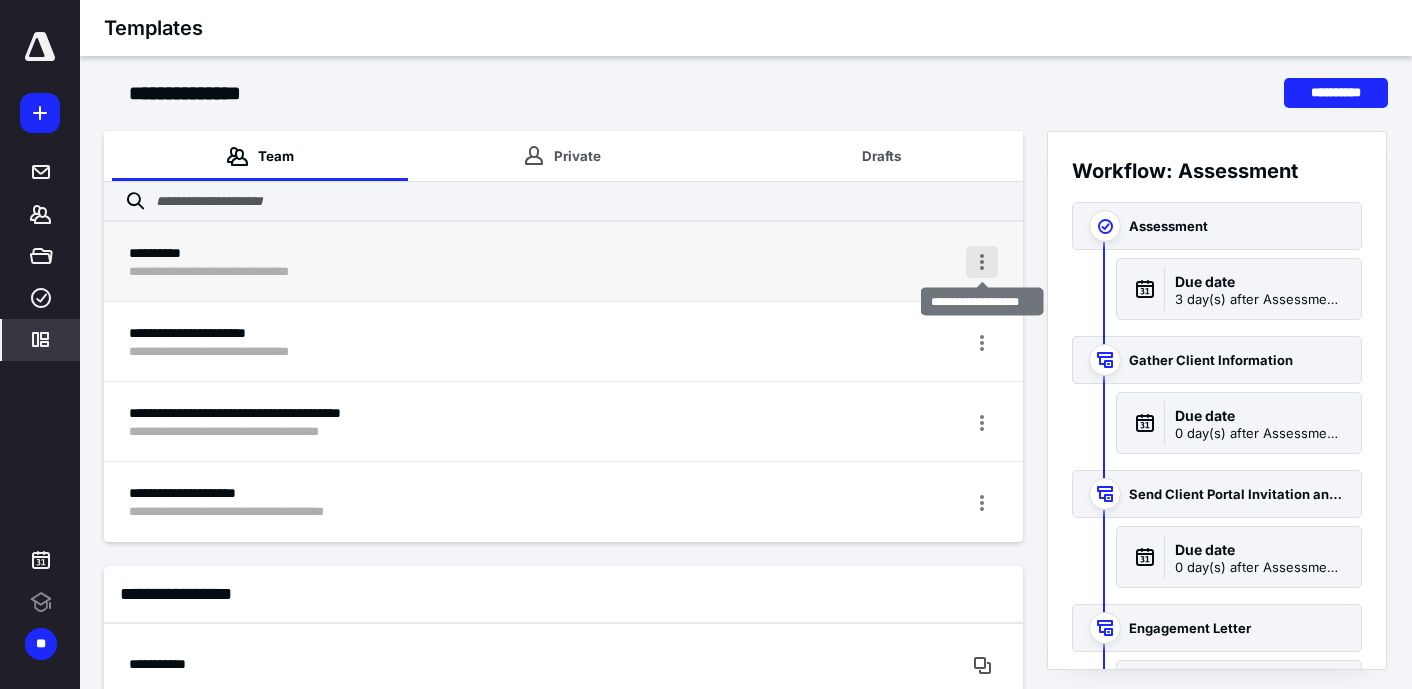 click at bounding box center (982, 262) 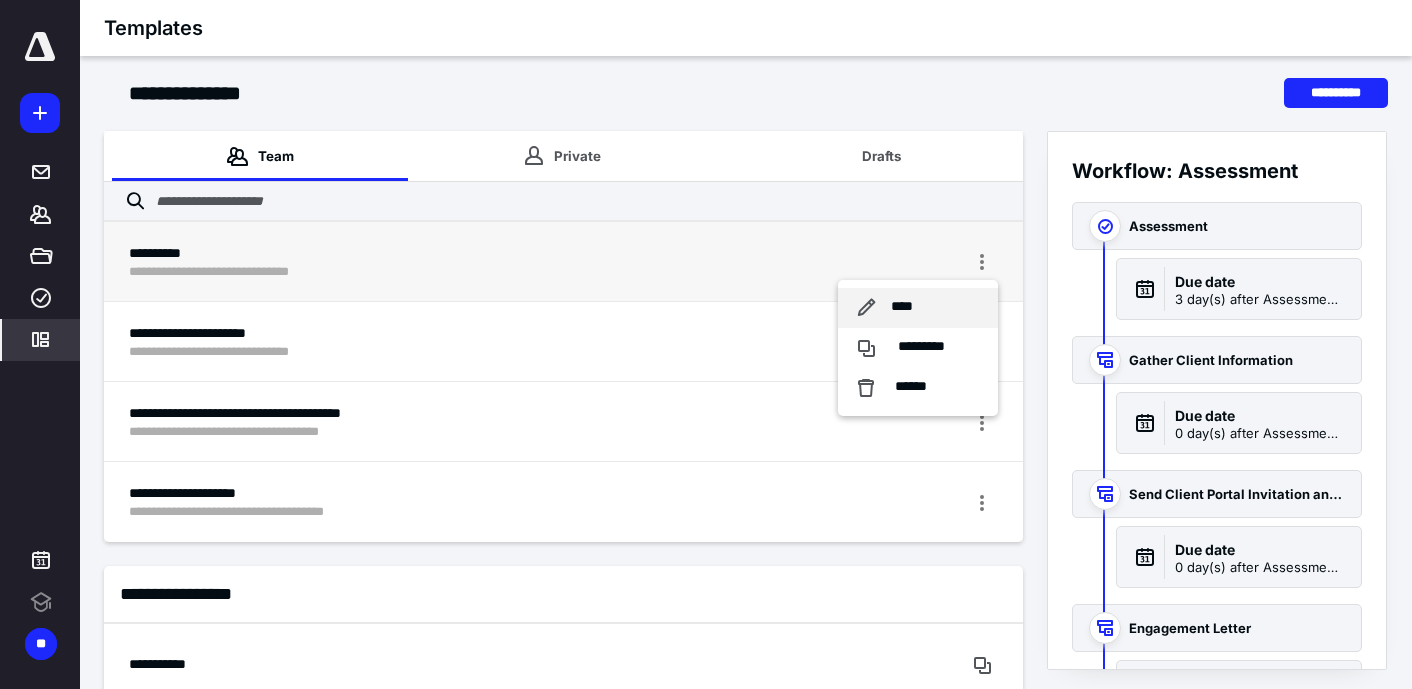 click on "****" at bounding box center [918, 308] 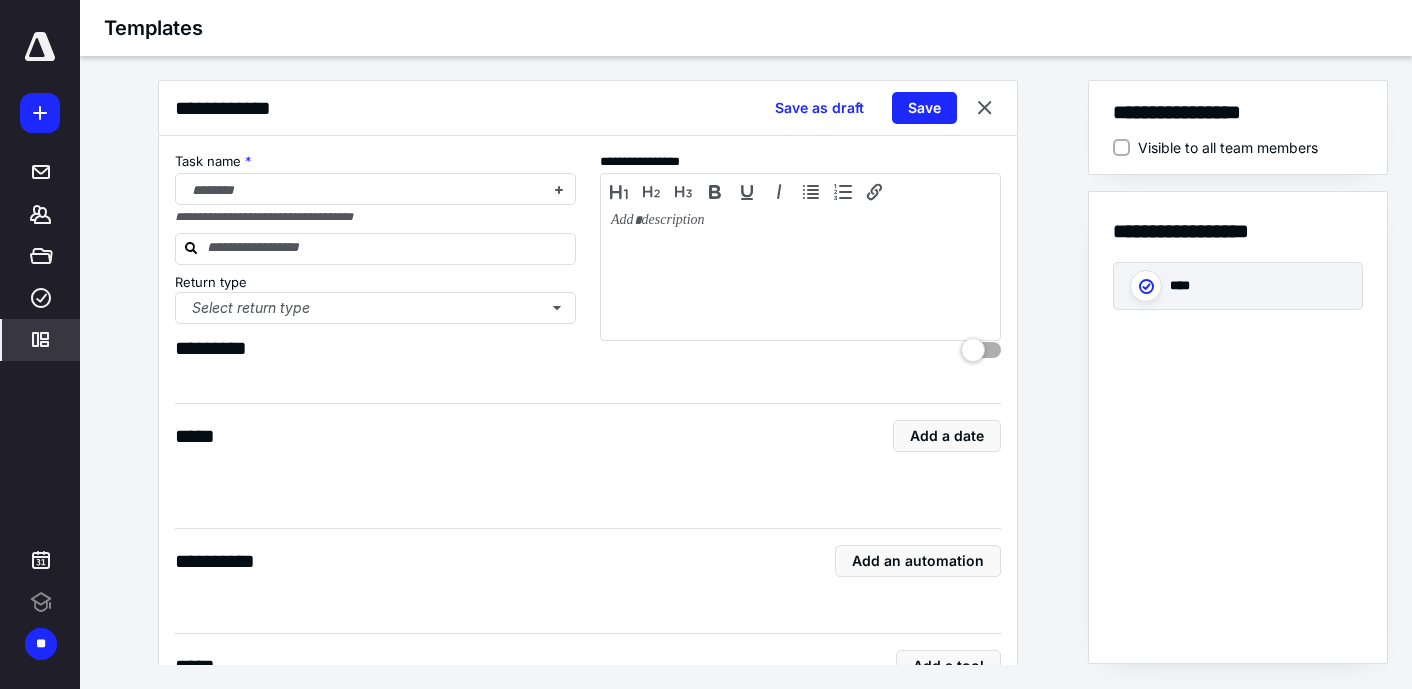 checkbox on "true" 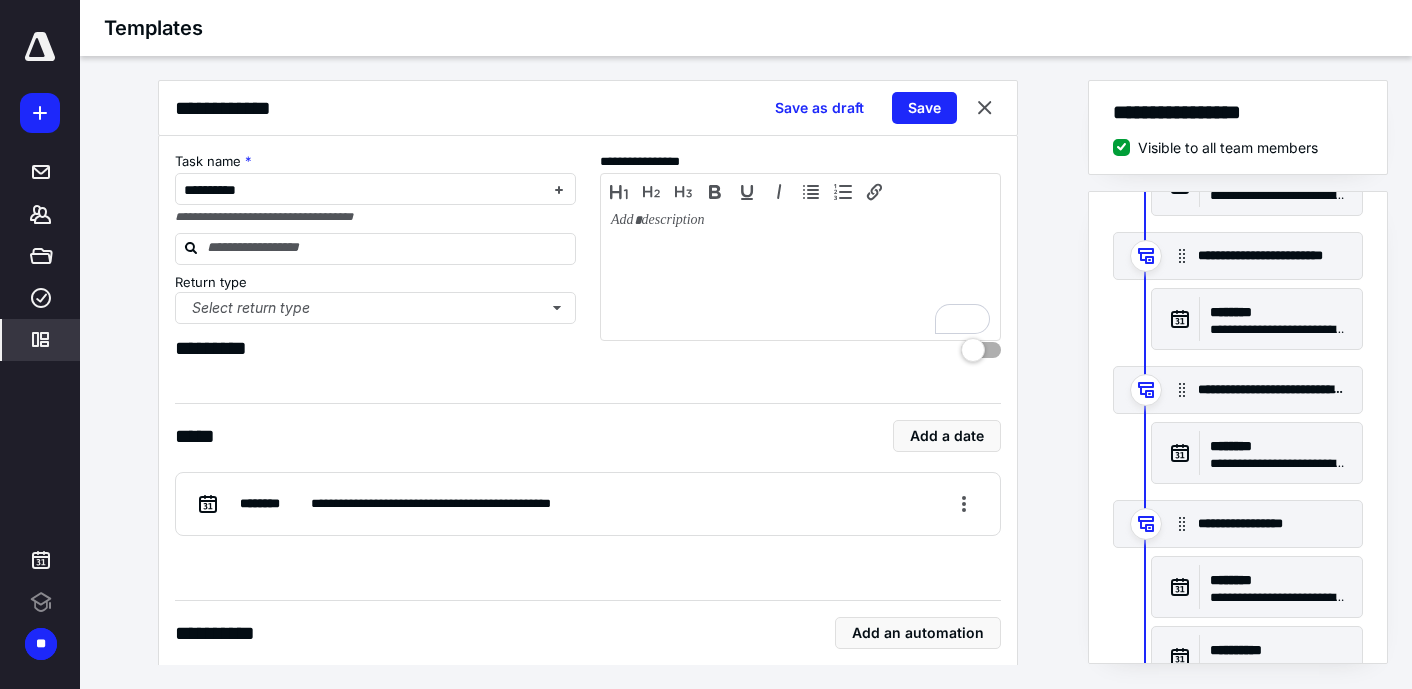 scroll, scrollTop: 167, scrollLeft: 0, axis: vertical 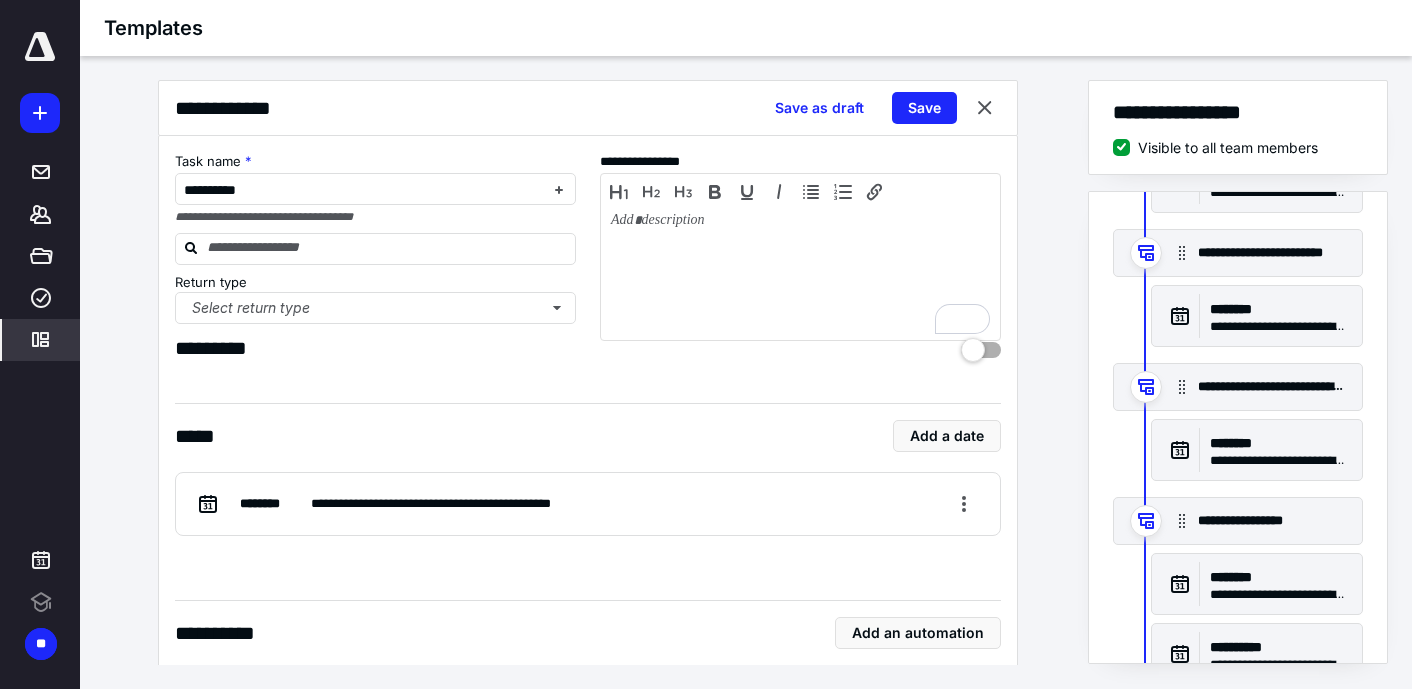 click on "**********" at bounding box center [1272, 387] 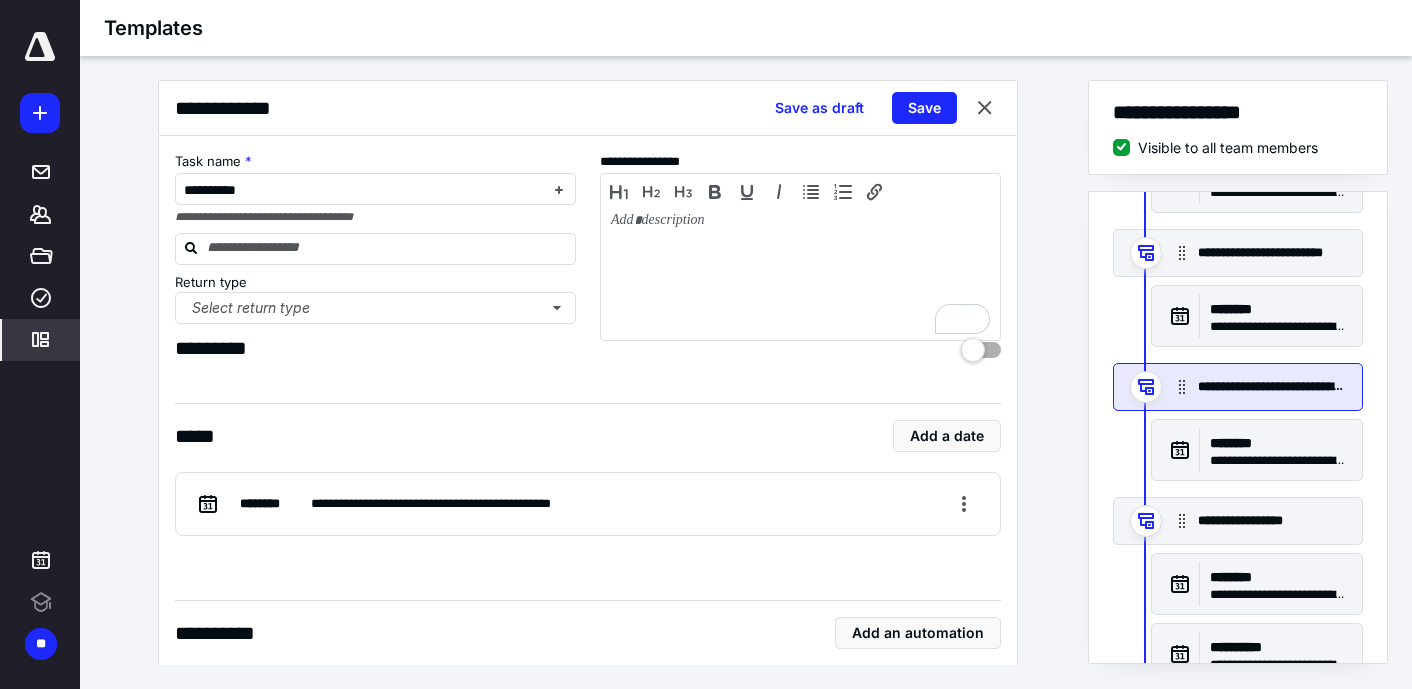 scroll, scrollTop: 344, scrollLeft: 0, axis: vertical 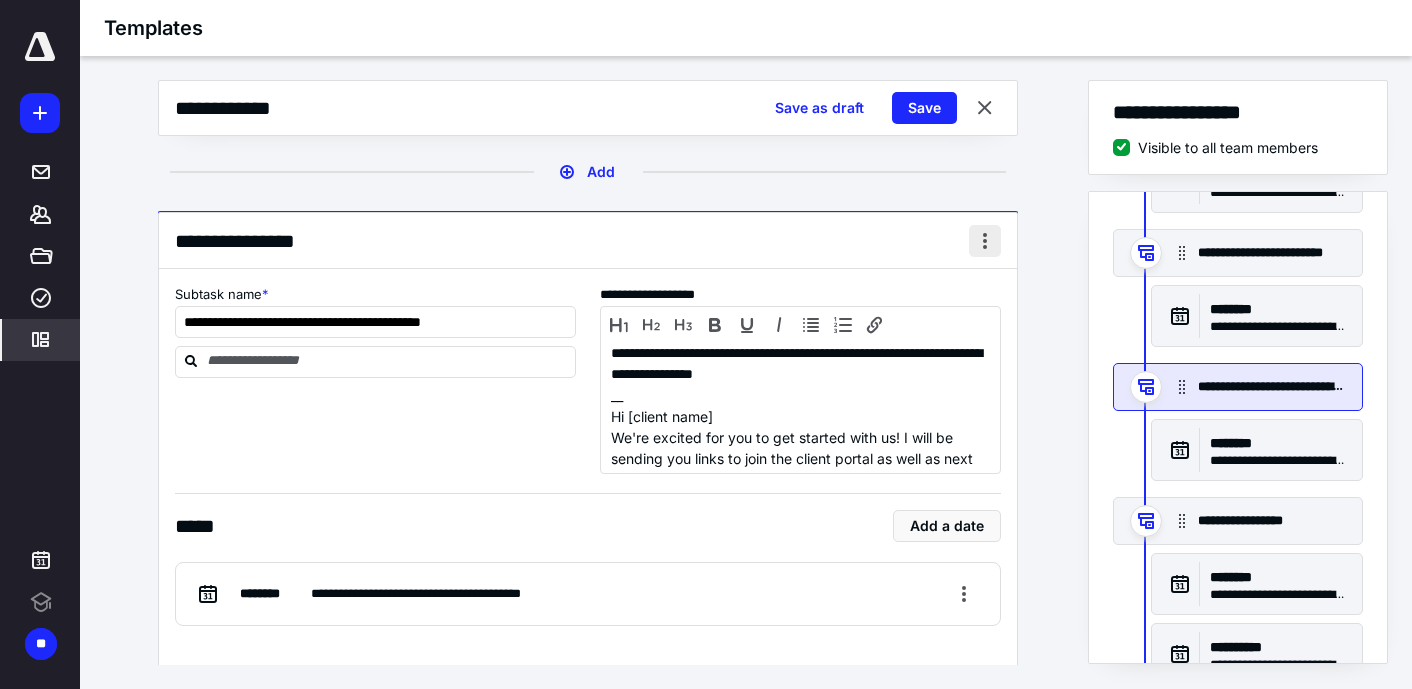 click at bounding box center [985, 241] 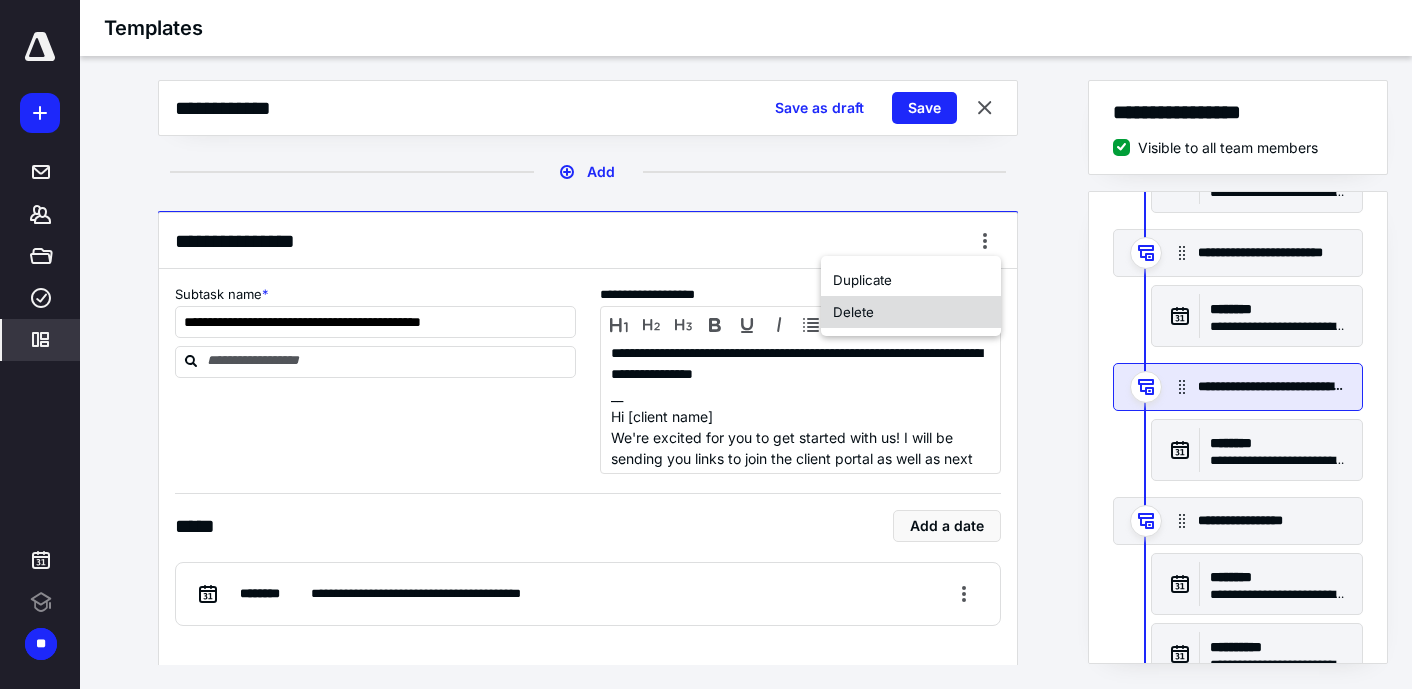 click on "Delete" at bounding box center [911, 312] 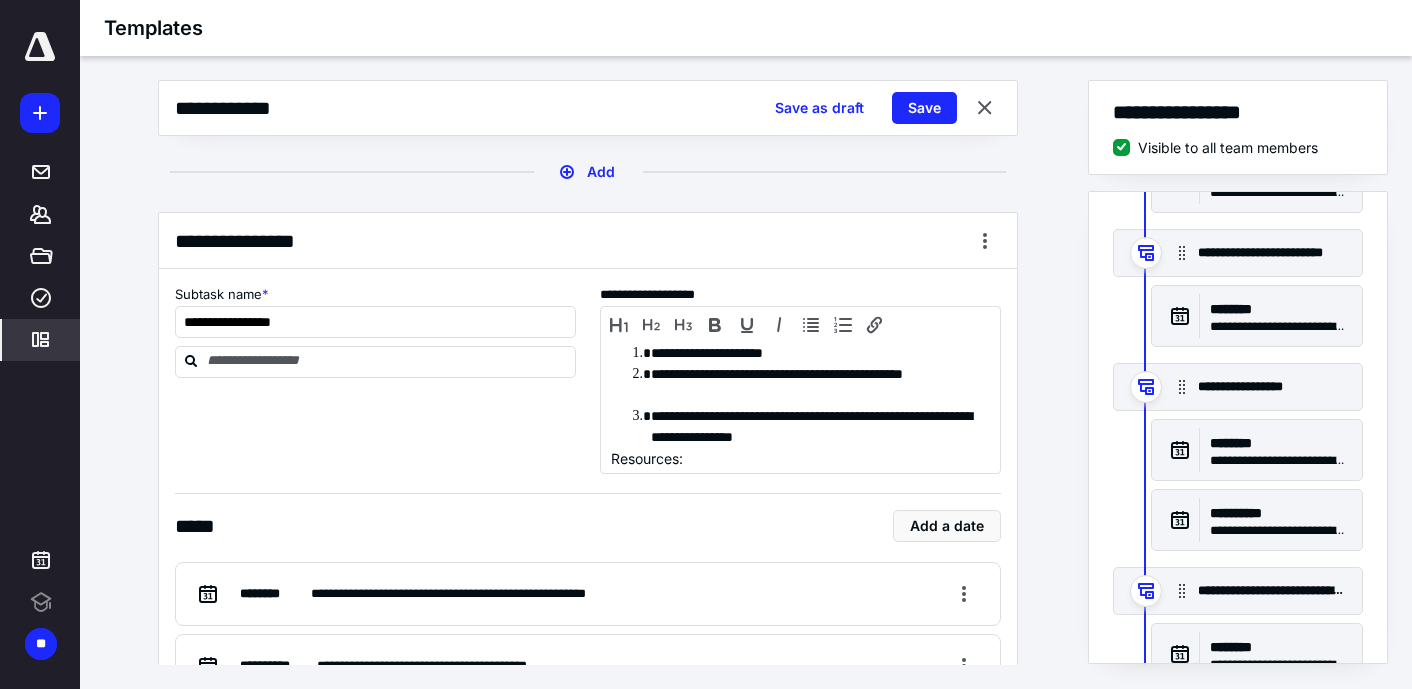 click on "**********" at bounding box center (1272, 387) 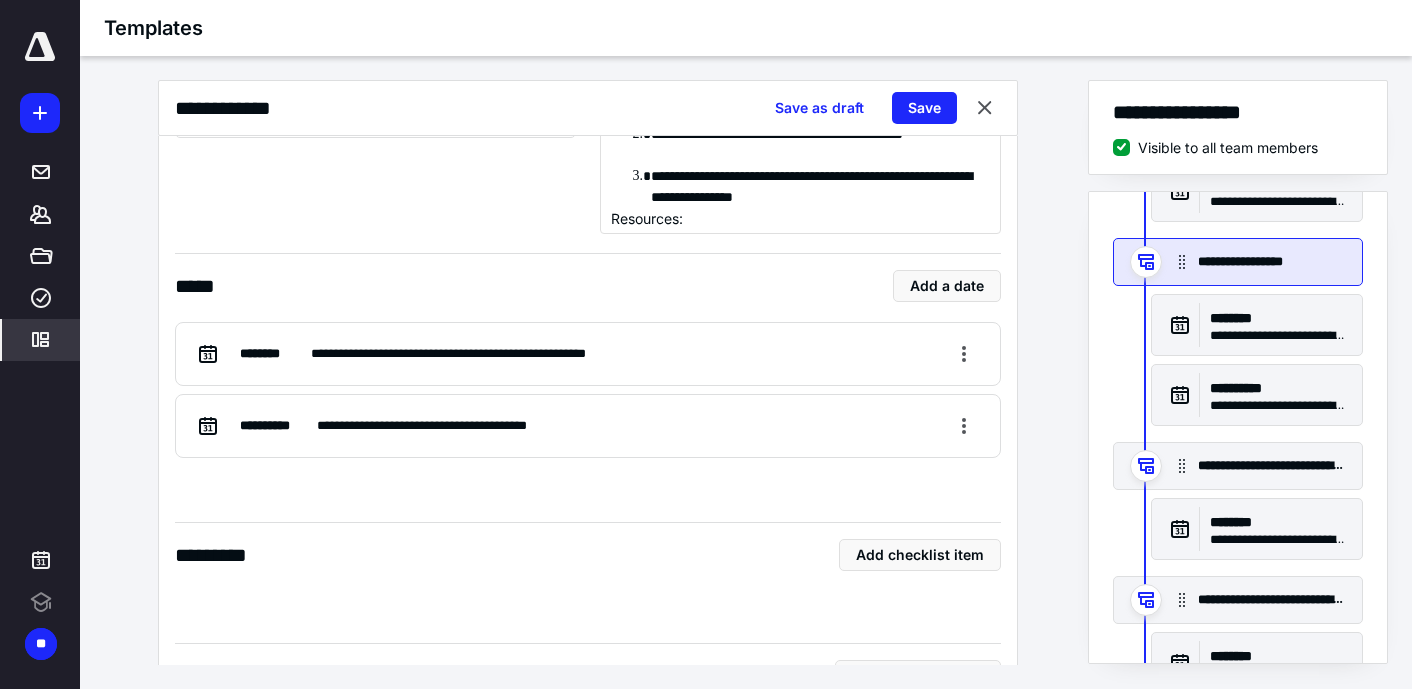click on "**********" at bounding box center [1272, 466] 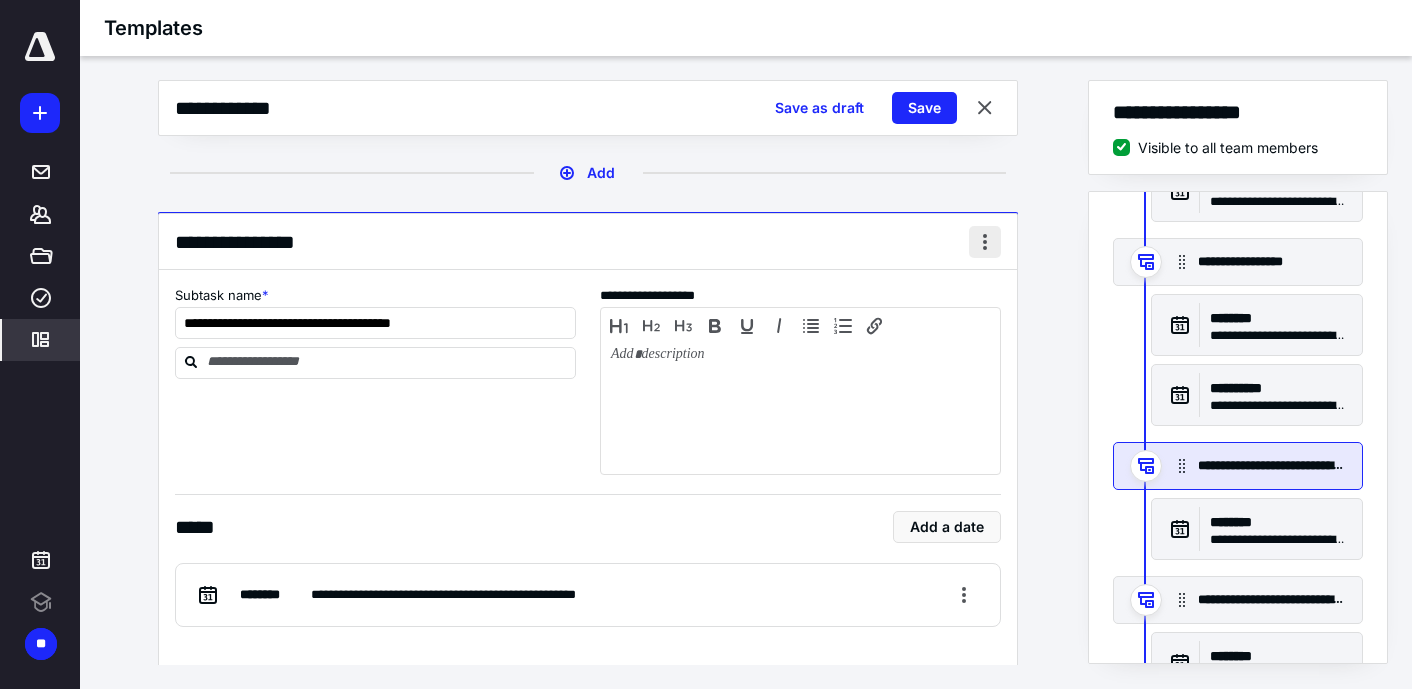 click at bounding box center [985, 242] 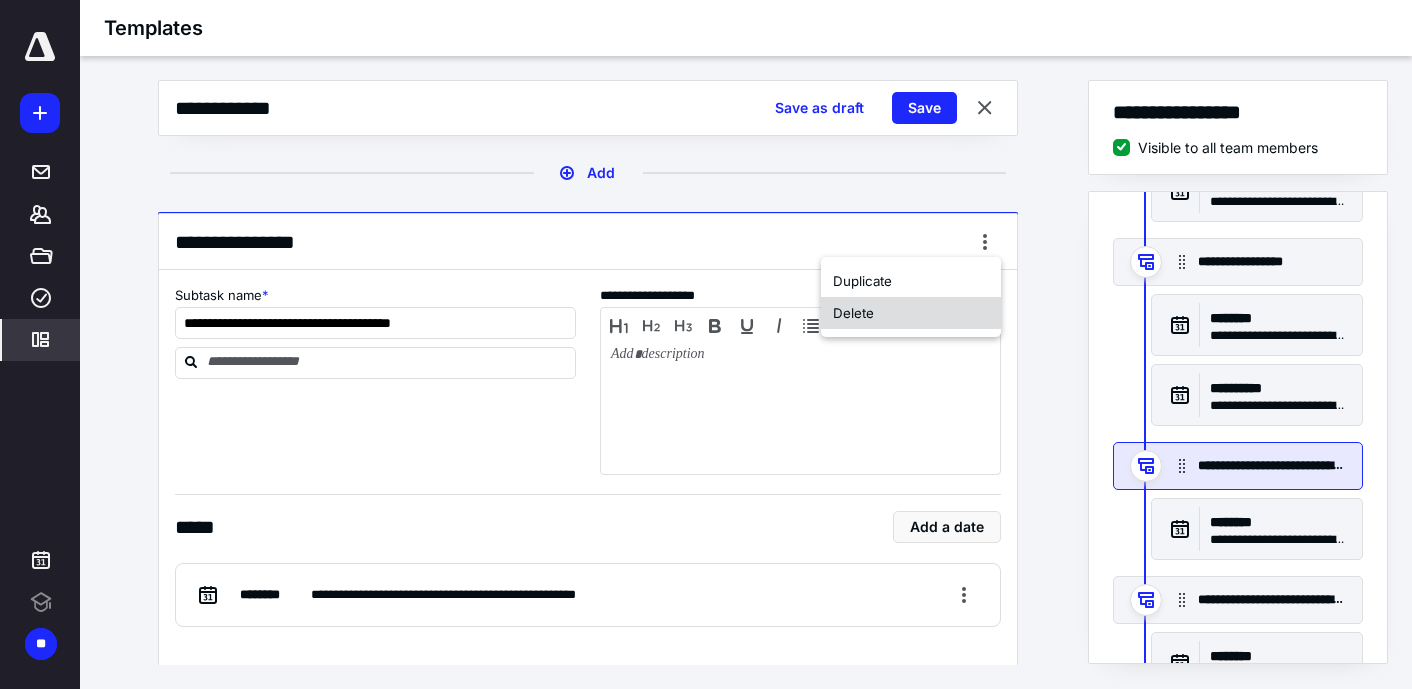 click on "Delete" at bounding box center (911, 313) 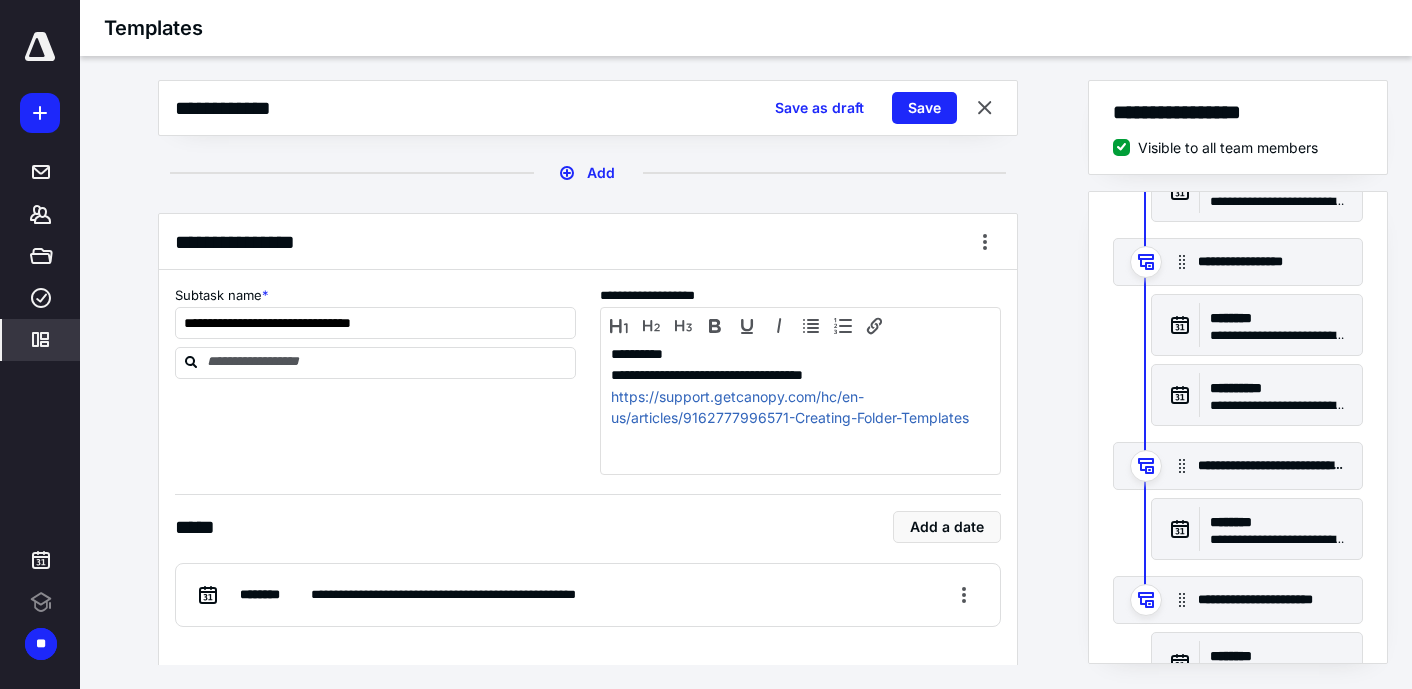 click on "**********" at bounding box center (1272, 466) 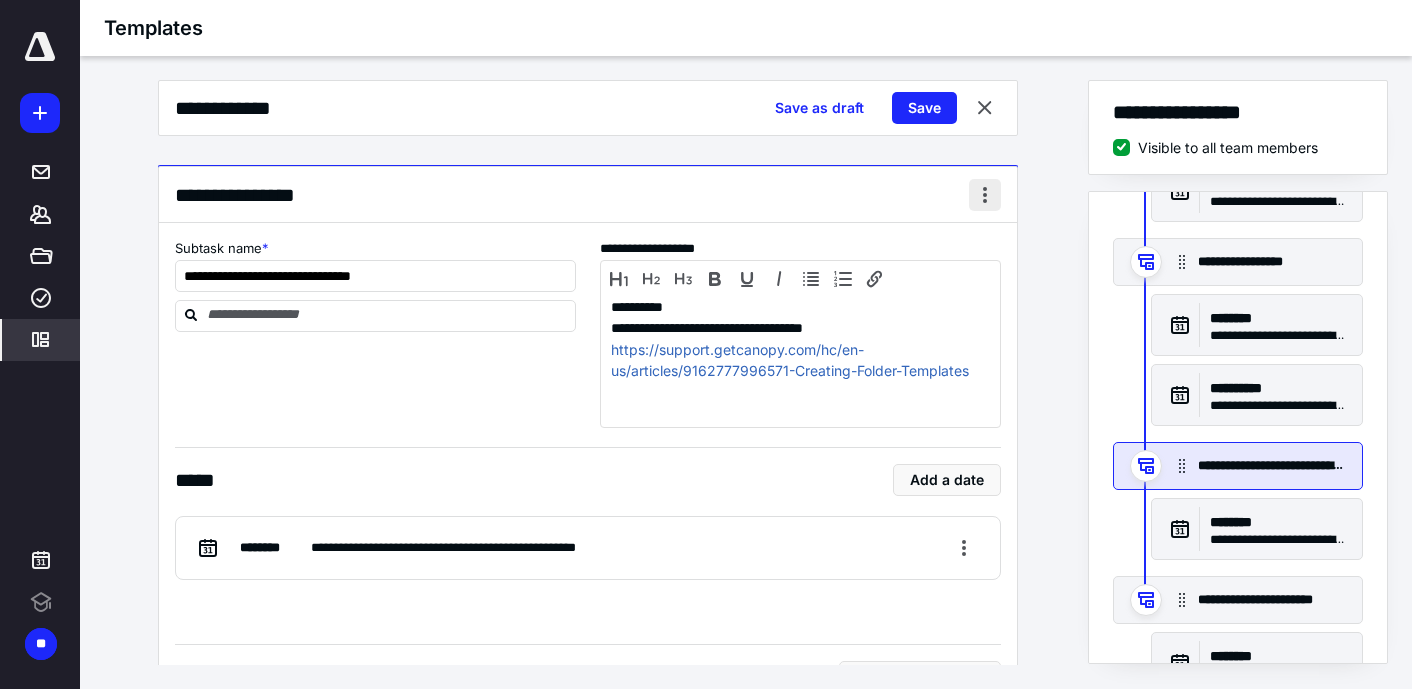 click at bounding box center (985, 195) 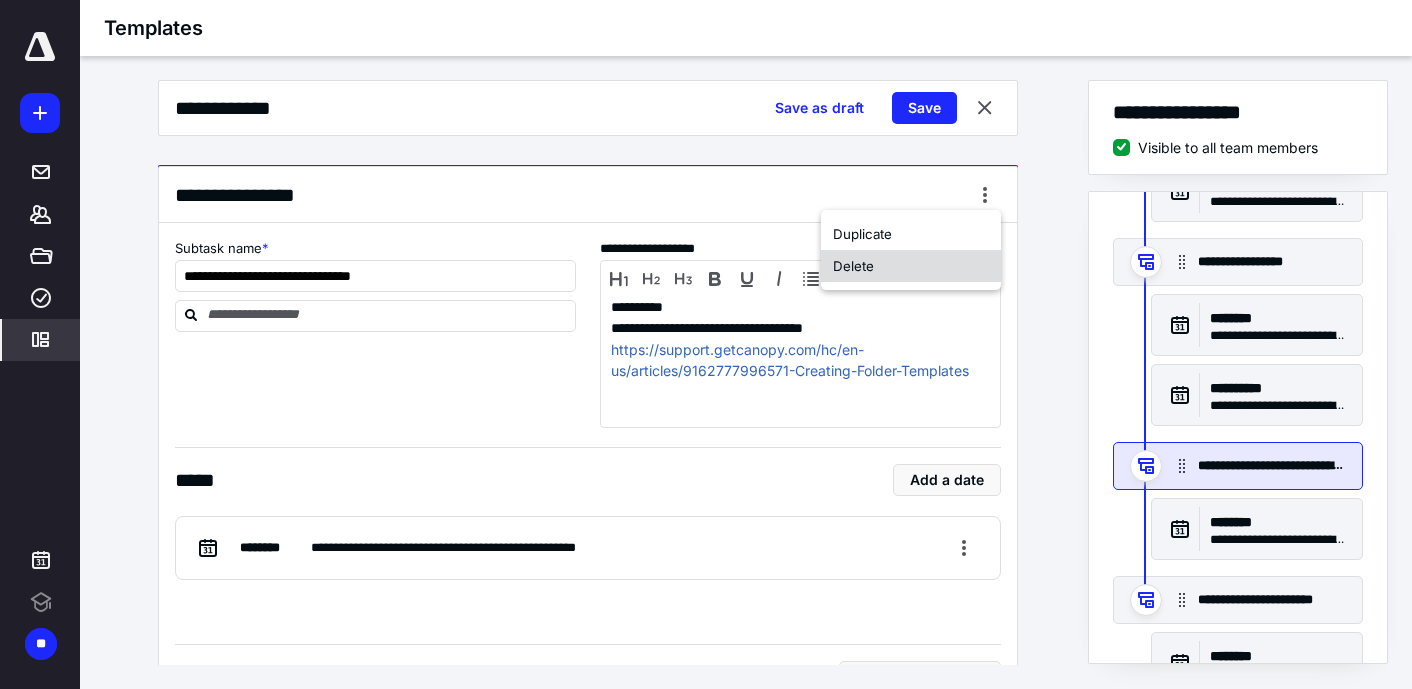 click on "Delete" at bounding box center [911, 266] 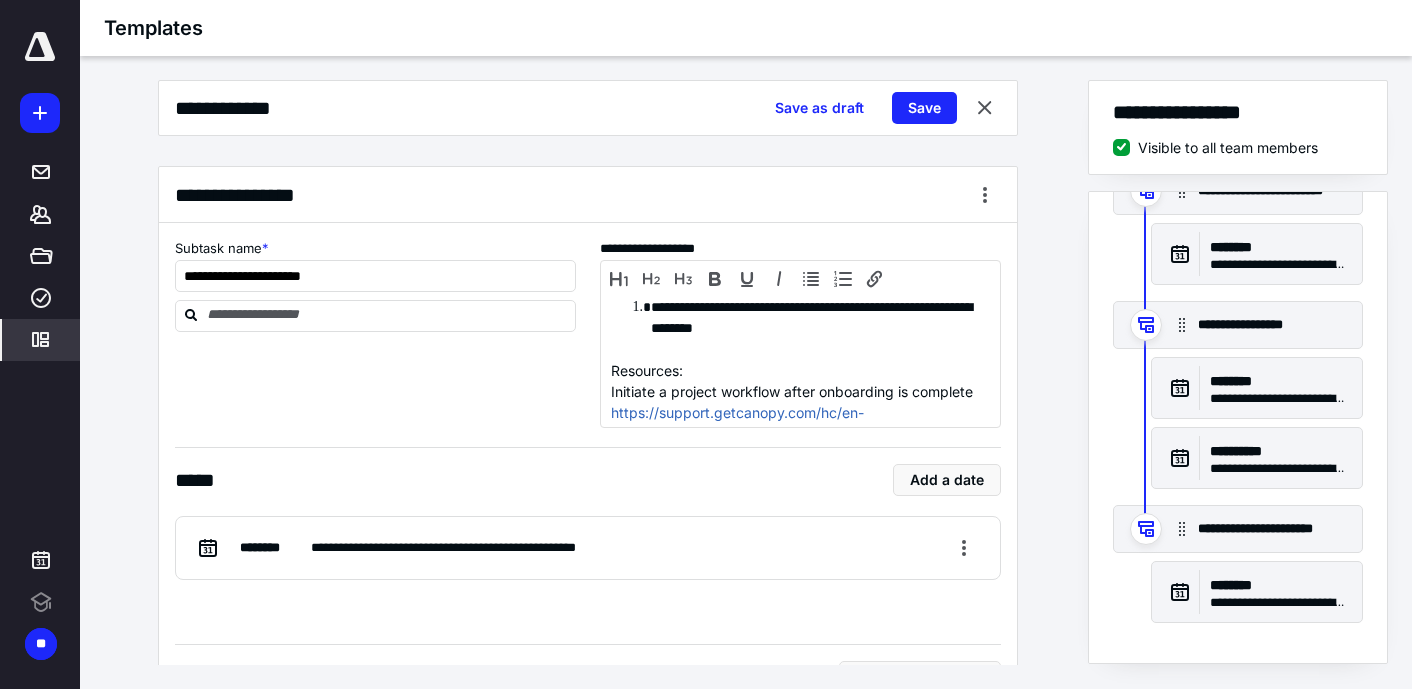 click on "**********" at bounding box center (1272, 529) 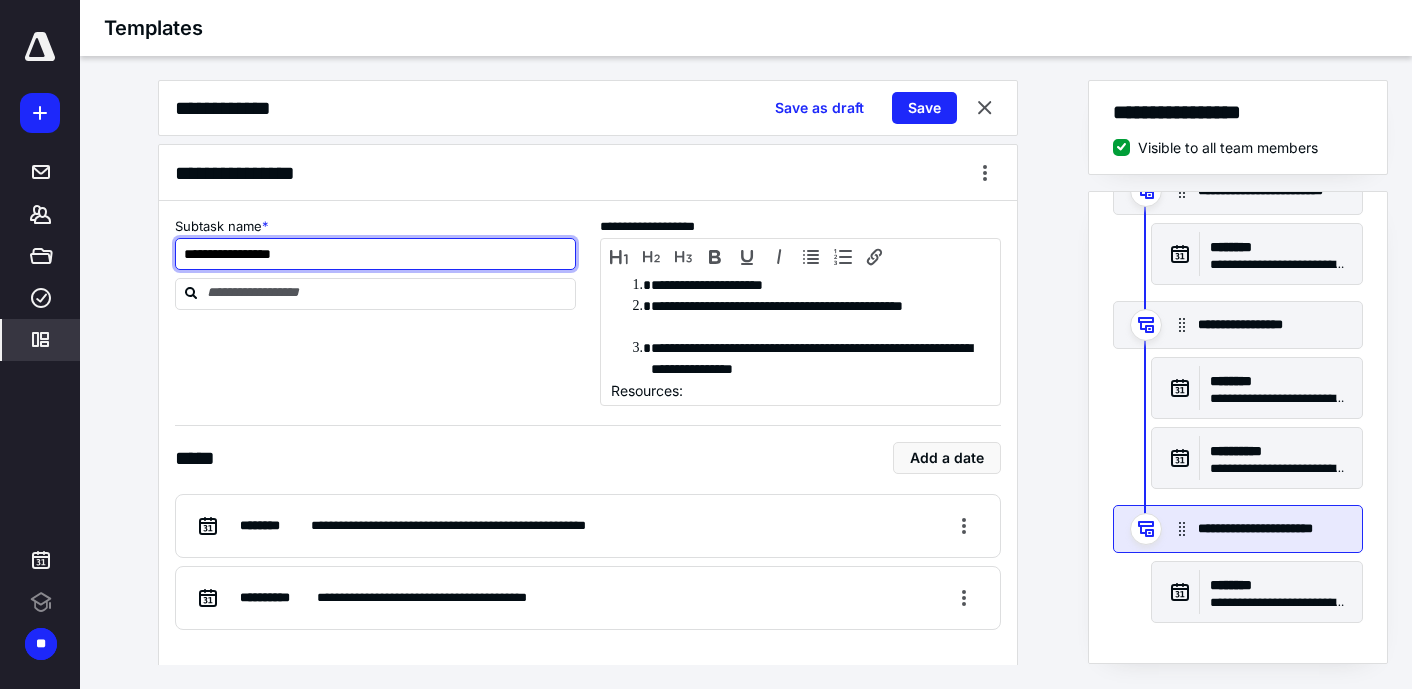 drag, startPoint x: 268, startPoint y: 253, endPoint x: 165, endPoint y: 245, distance: 103.31021 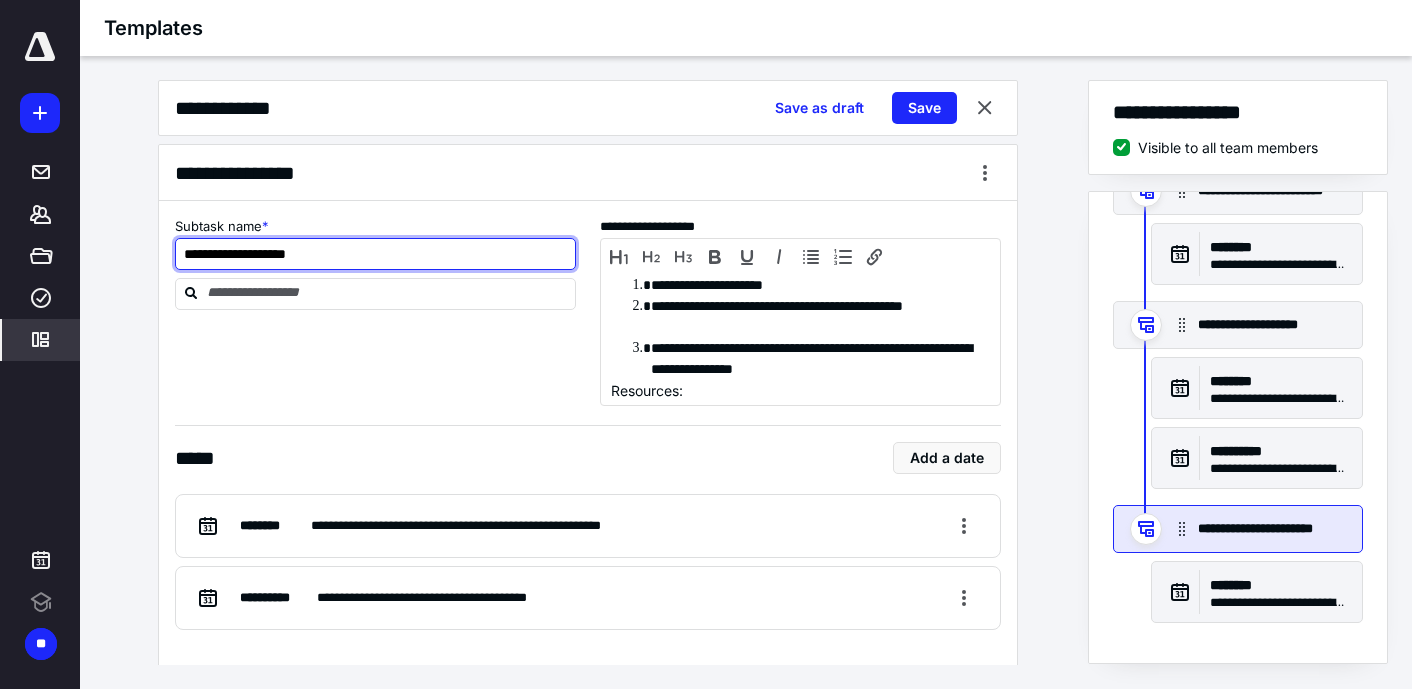 type on "**********" 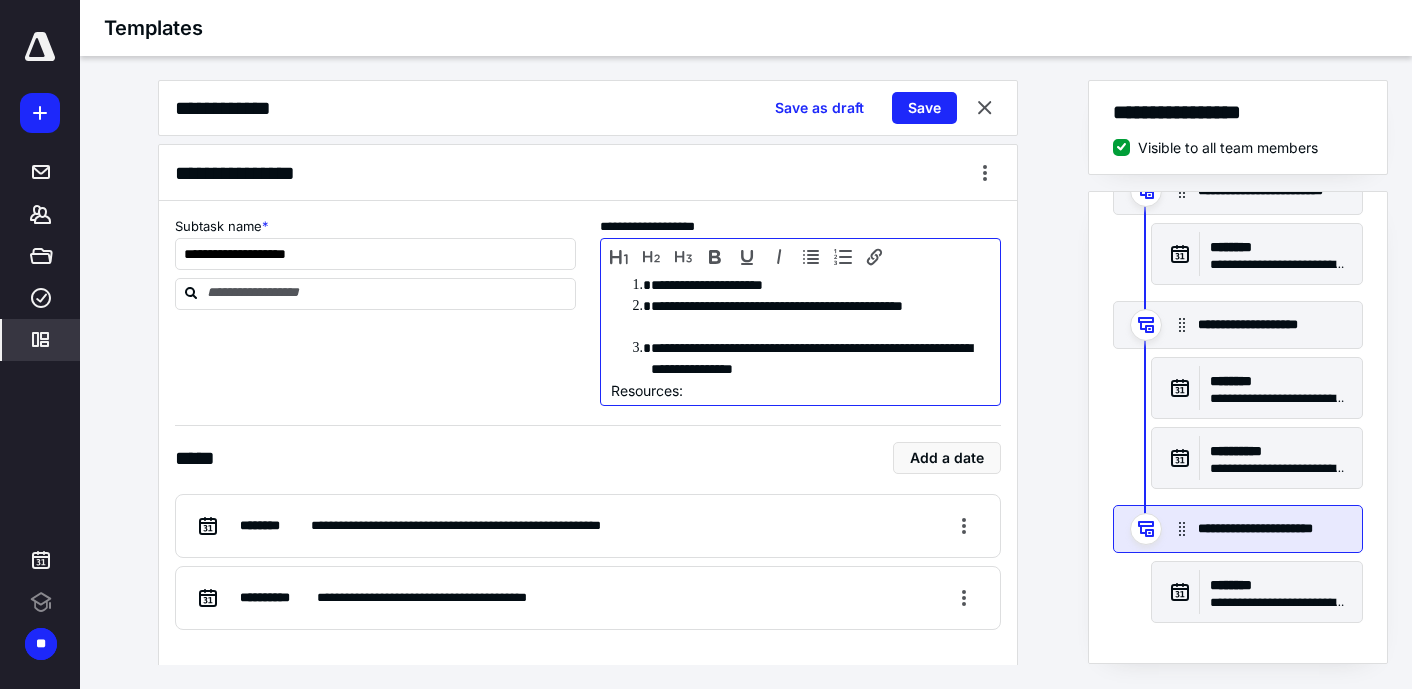 click on "**********" at bounding box center (820, 285) 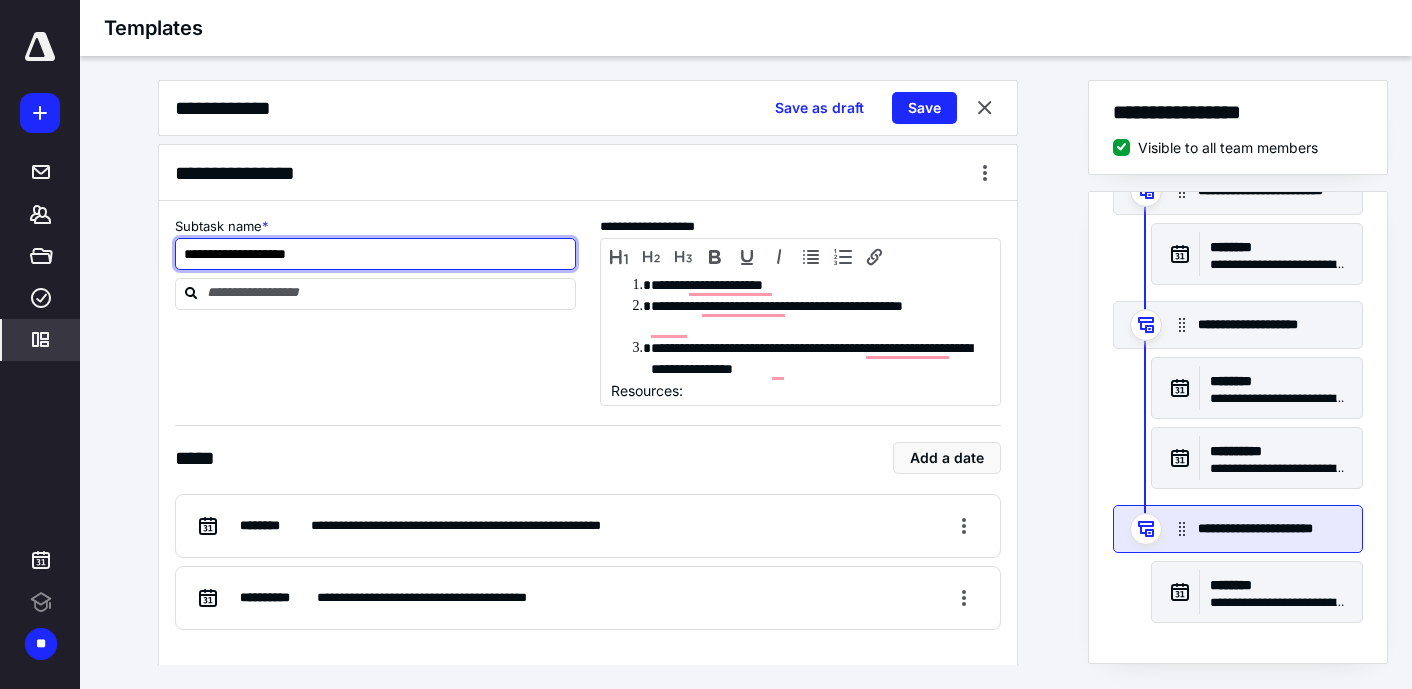 drag, startPoint x: 285, startPoint y: 252, endPoint x: 162, endPoint y: 252, distance: 123 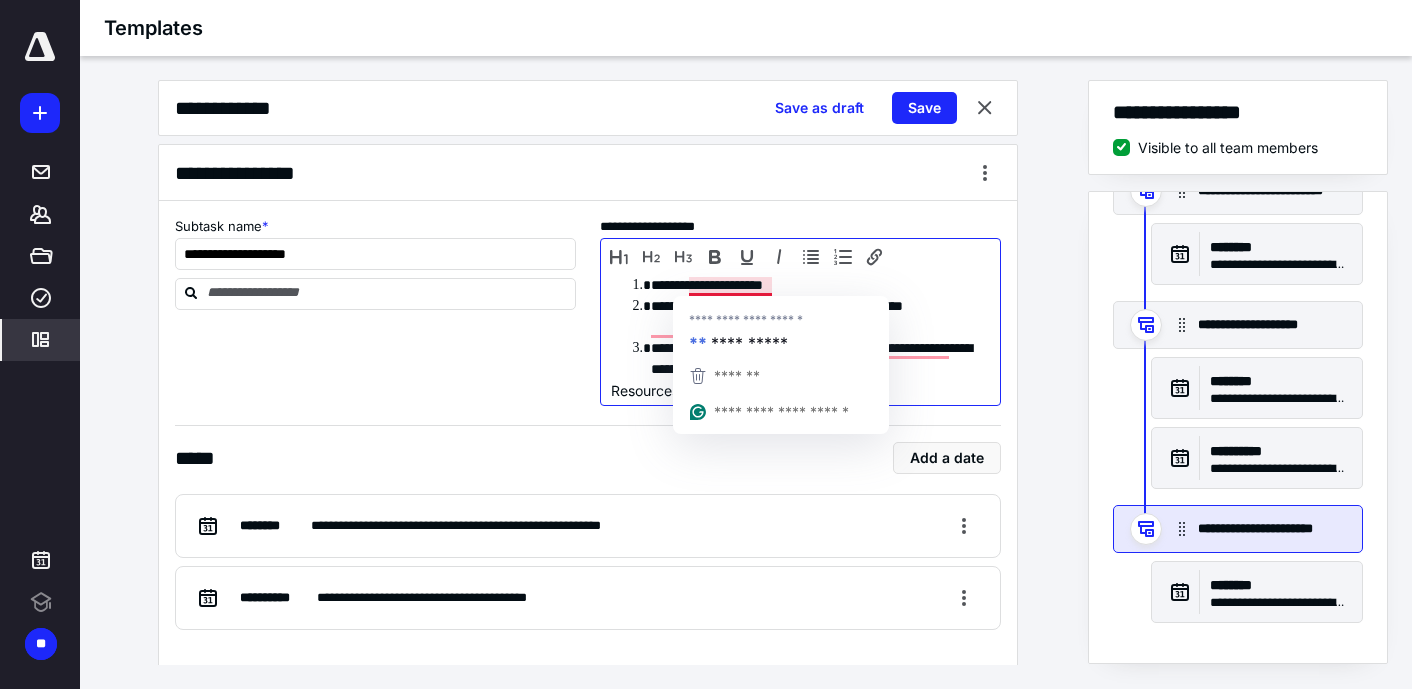 click on "**********" at bounding box center (820, 285) 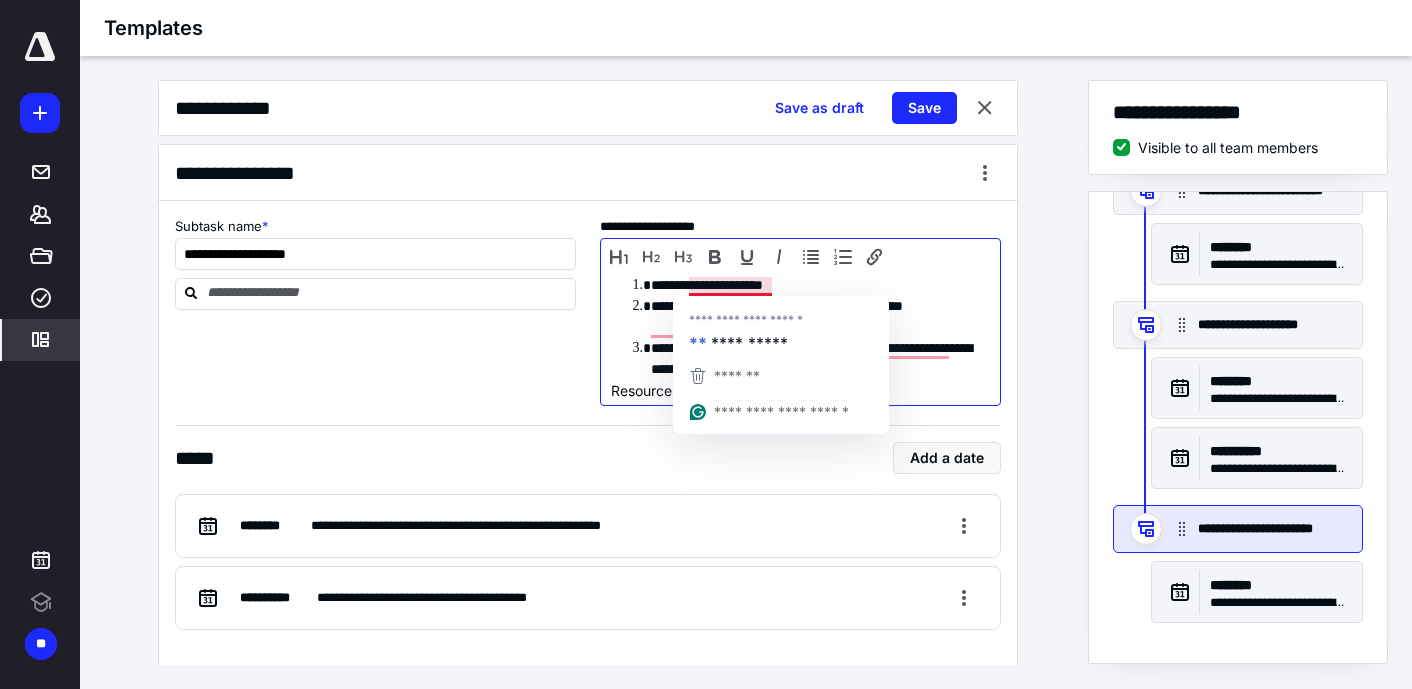 type 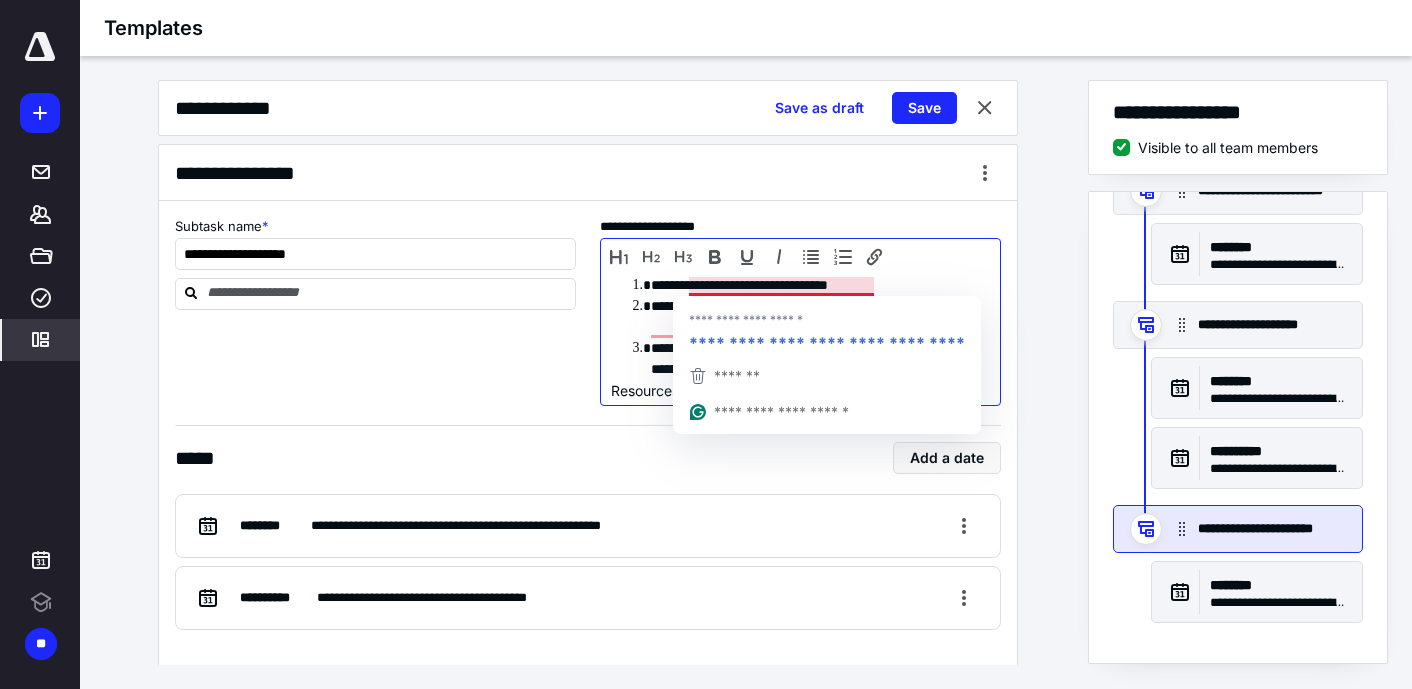 click on "**********" at bounding box center [820, 285] 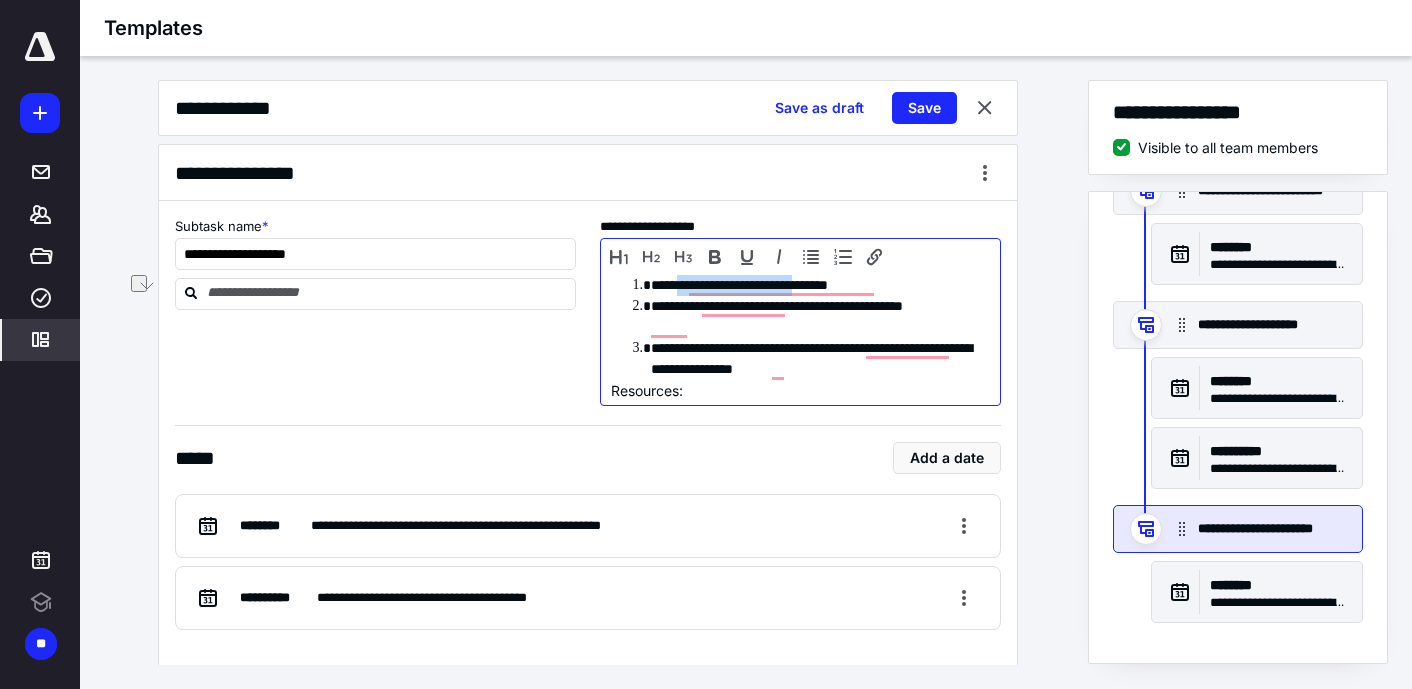 drag, startPoint x: 872, startPoint y: 280, endPoint x: 692, endPoint y: 294, distance: 180.54362 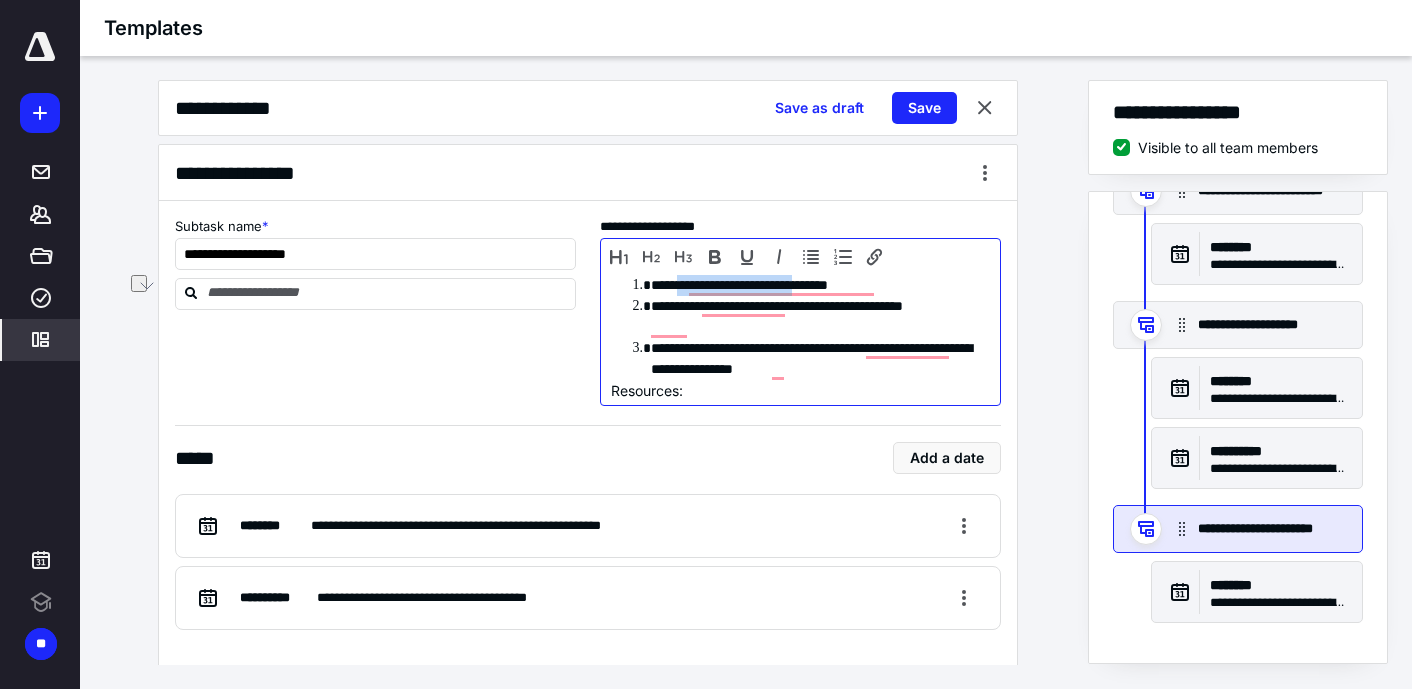 click on "**********" at bounding box center [800, 327] 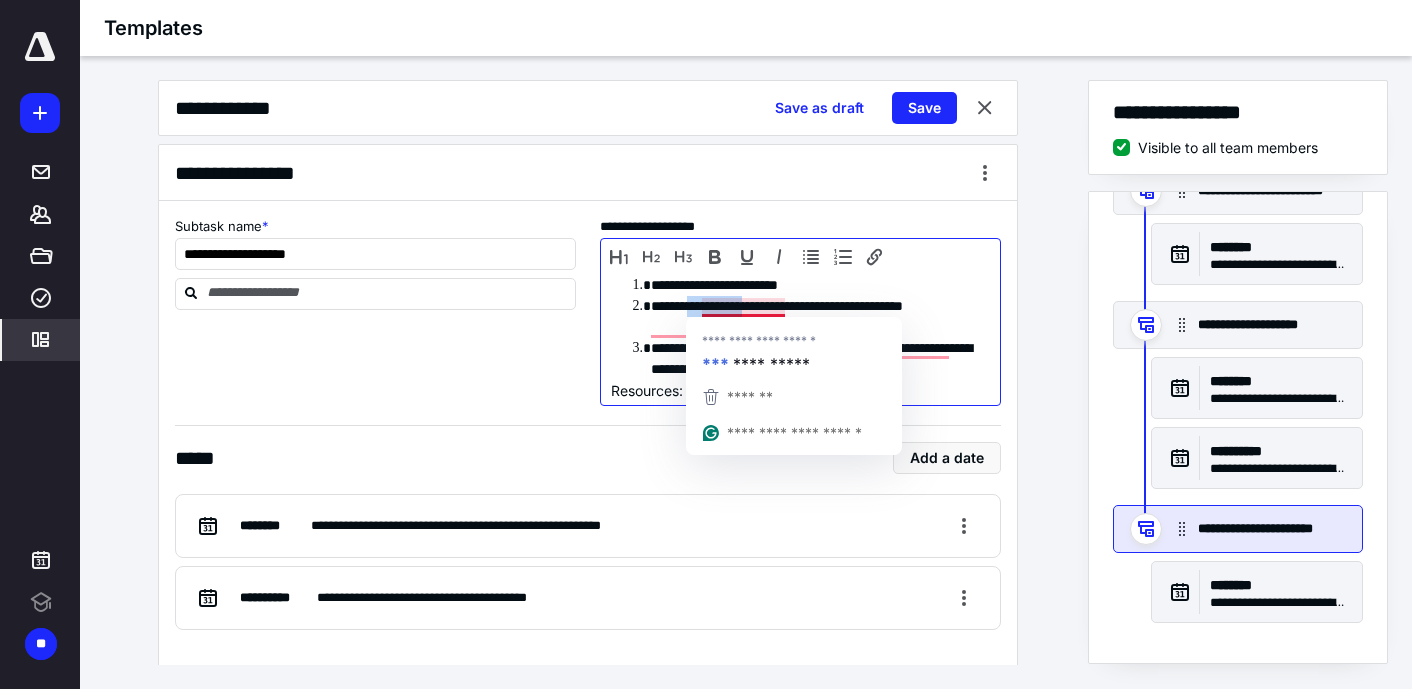 drag, startPoint x: 787, startPoint y: 309, endPoint x: 701, endPoint y: 303, distance: 86.209045 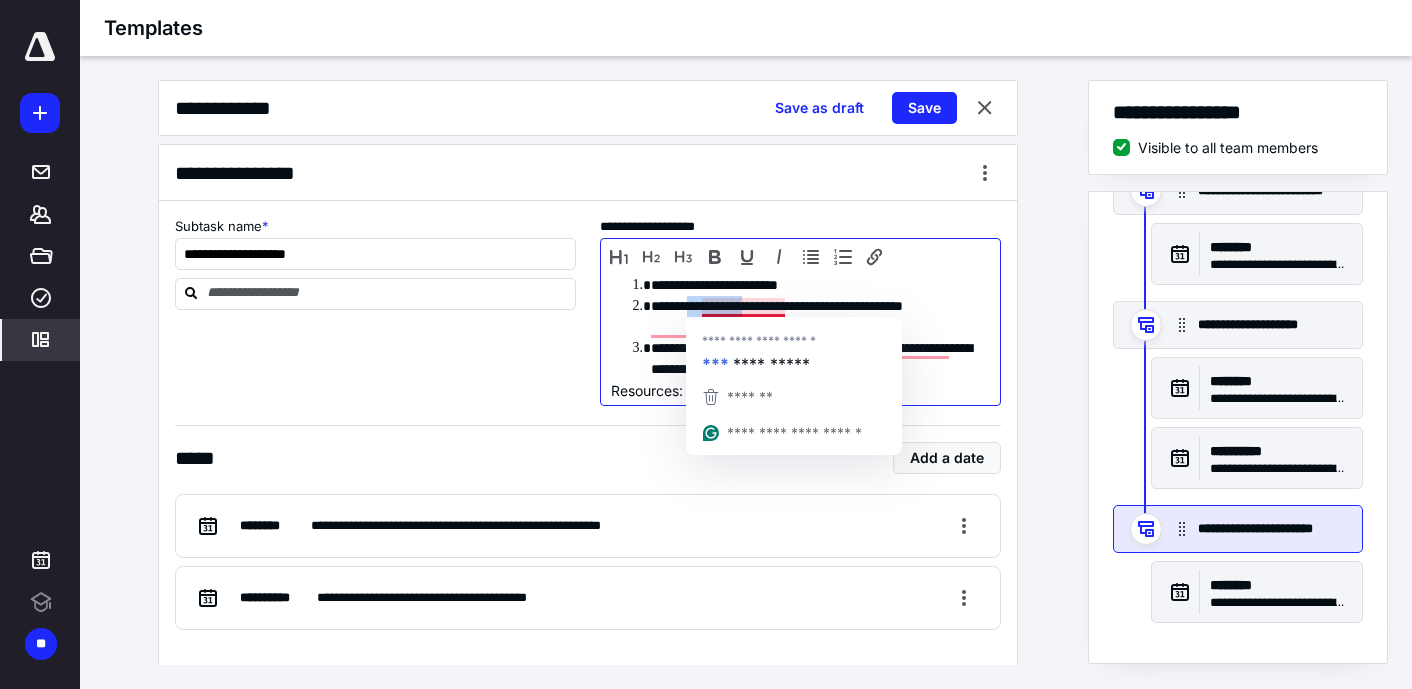 click on "**********" at bounding box center [820, 317] 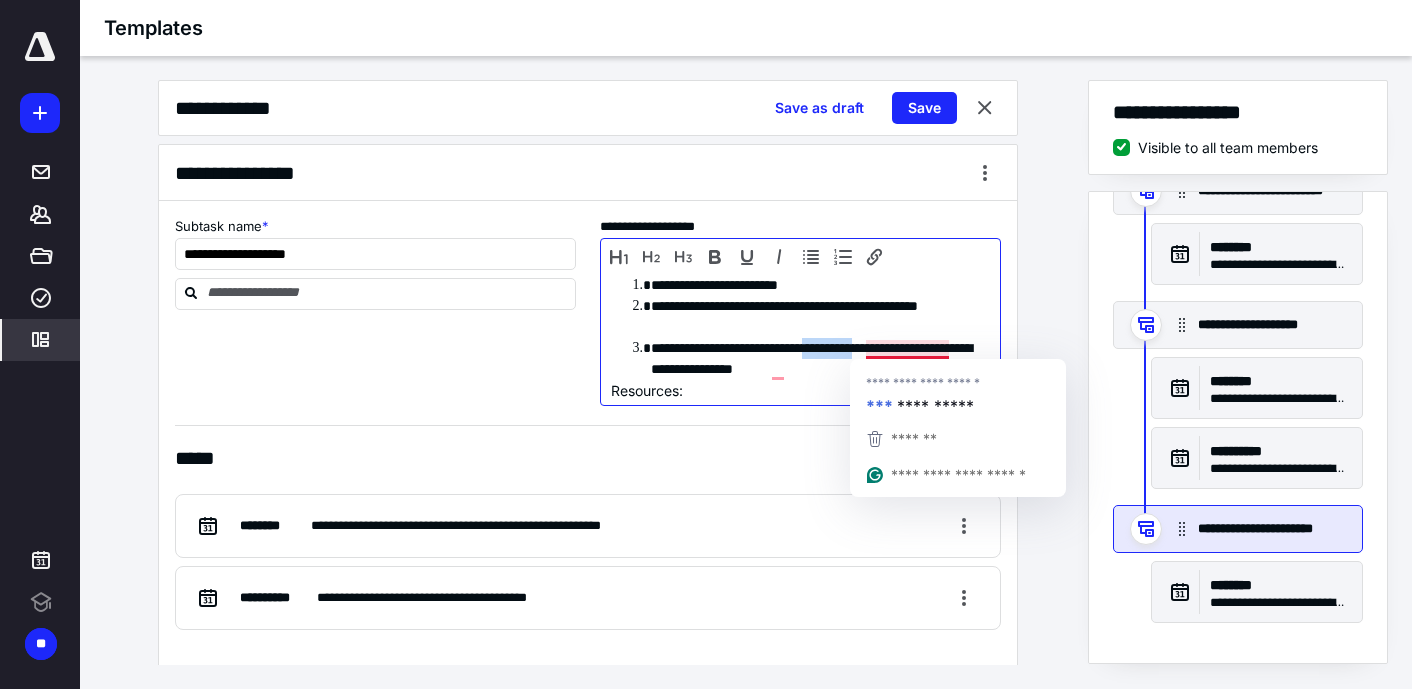 drag, startPoint x: 950, startPoint y: 345, endPoint x: 866, endPoint y: 348, distance: 84.05355 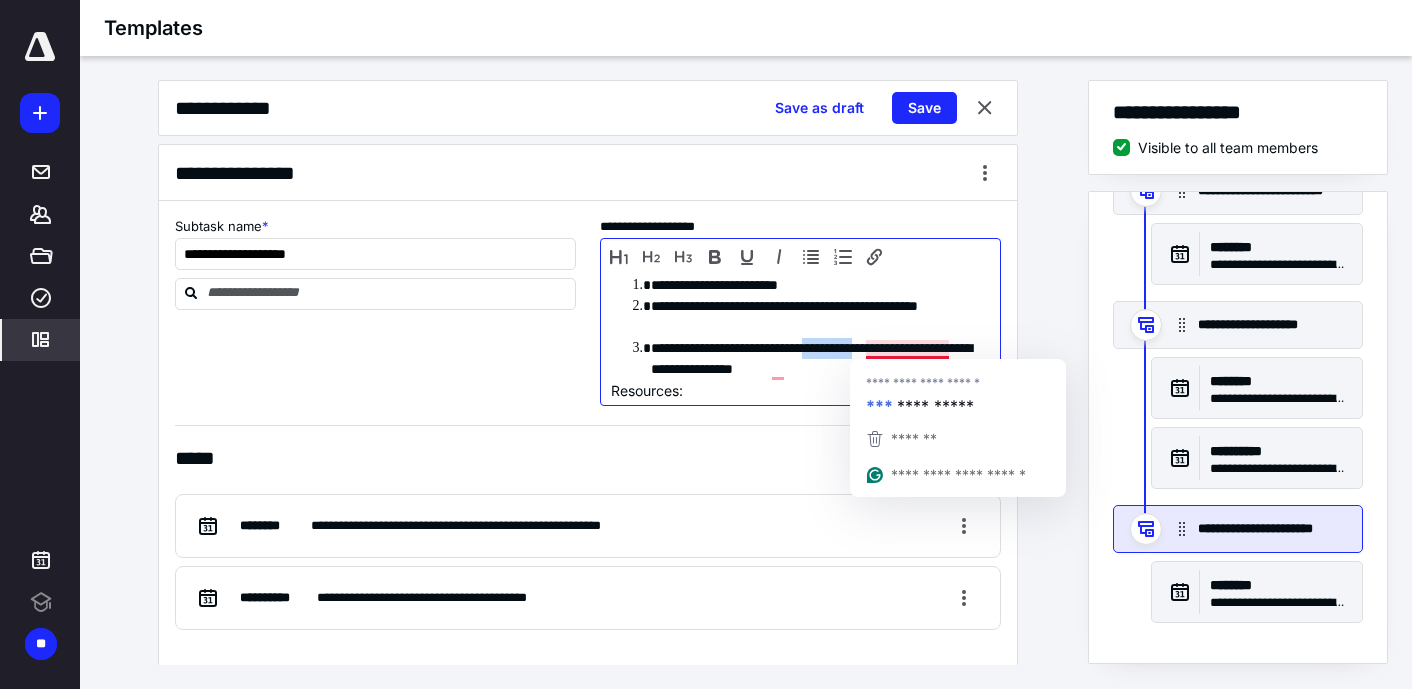click on "**********" at bounding box center [820, 359] 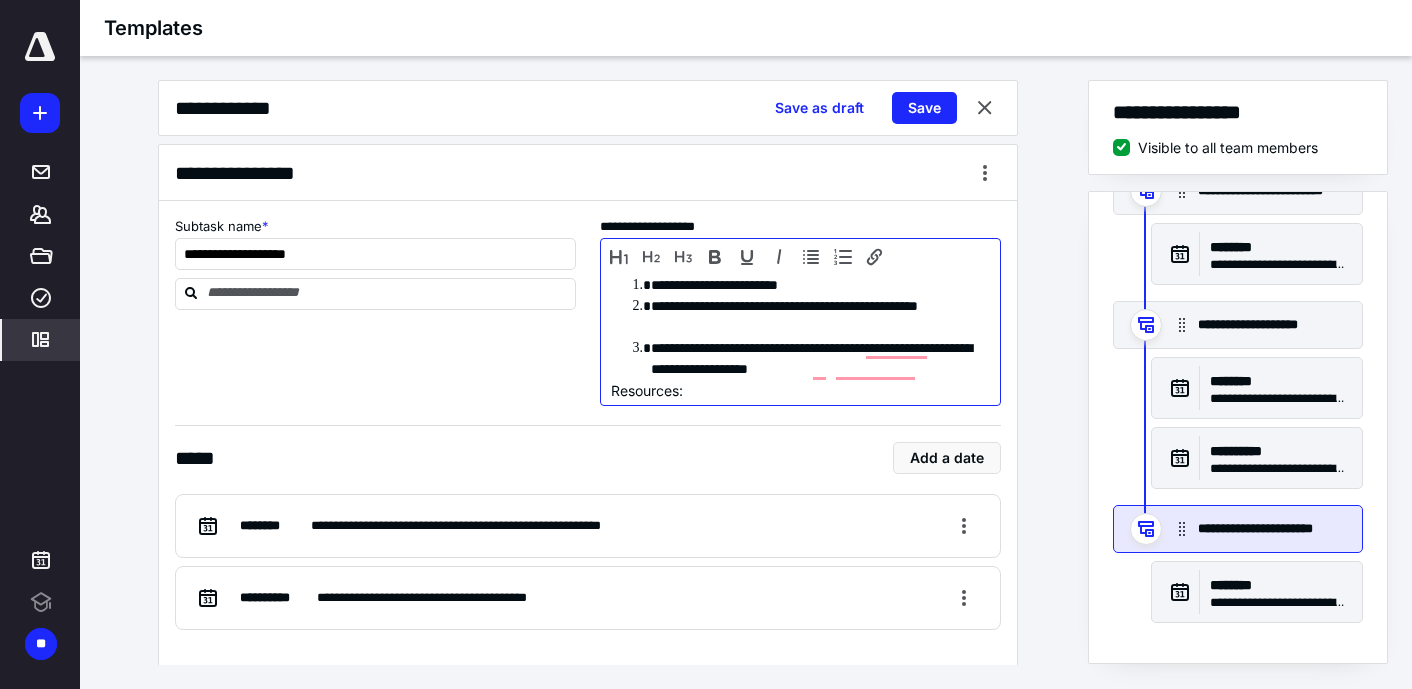 click on "**********" at bounding box center (1272, 529) 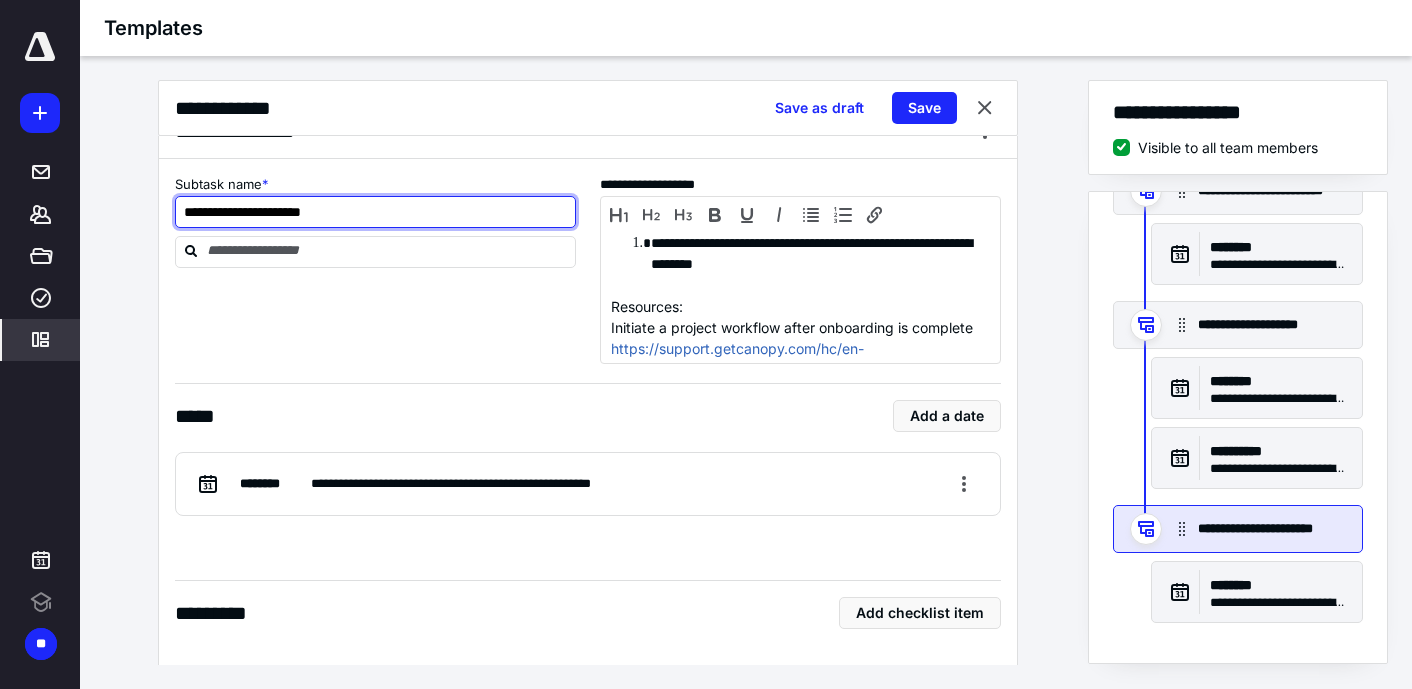 drag, startPoint x: 366, startPoint y: 215, endPoint x: 182, endPoint y: 210, distance: 184.06792 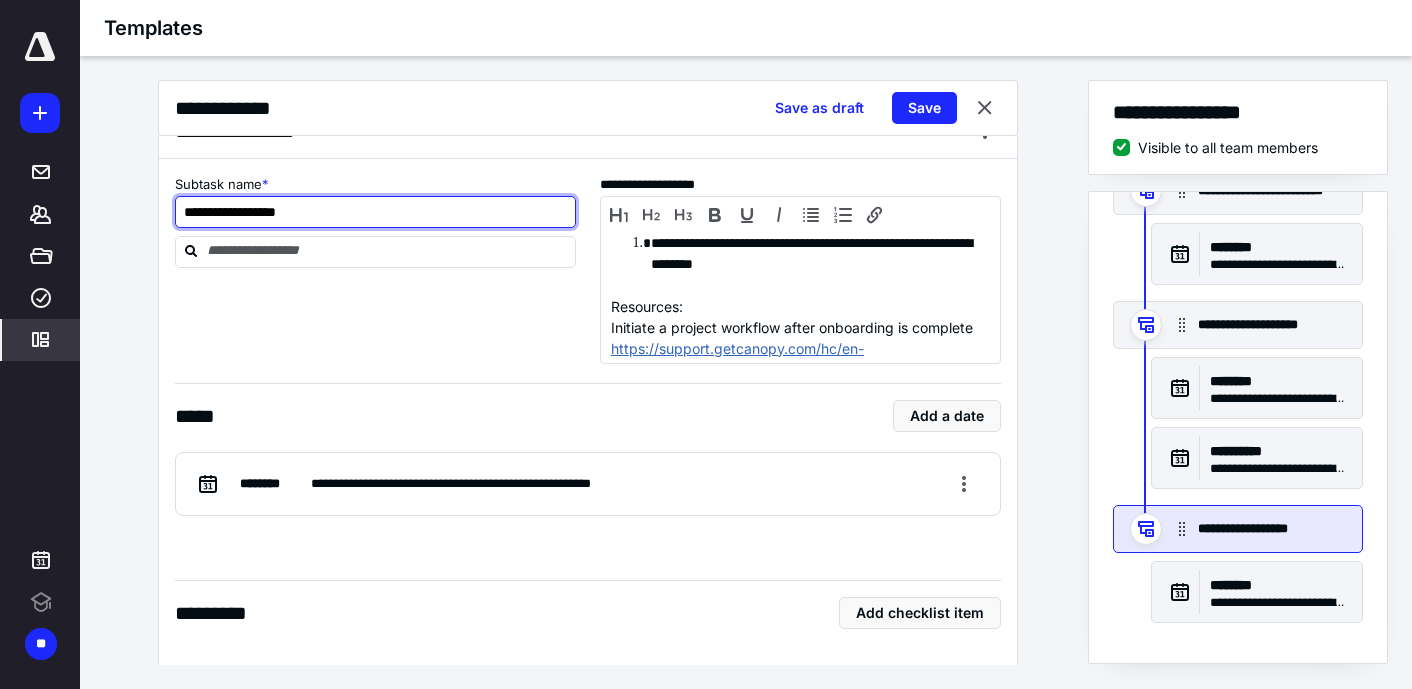 type on "**********" 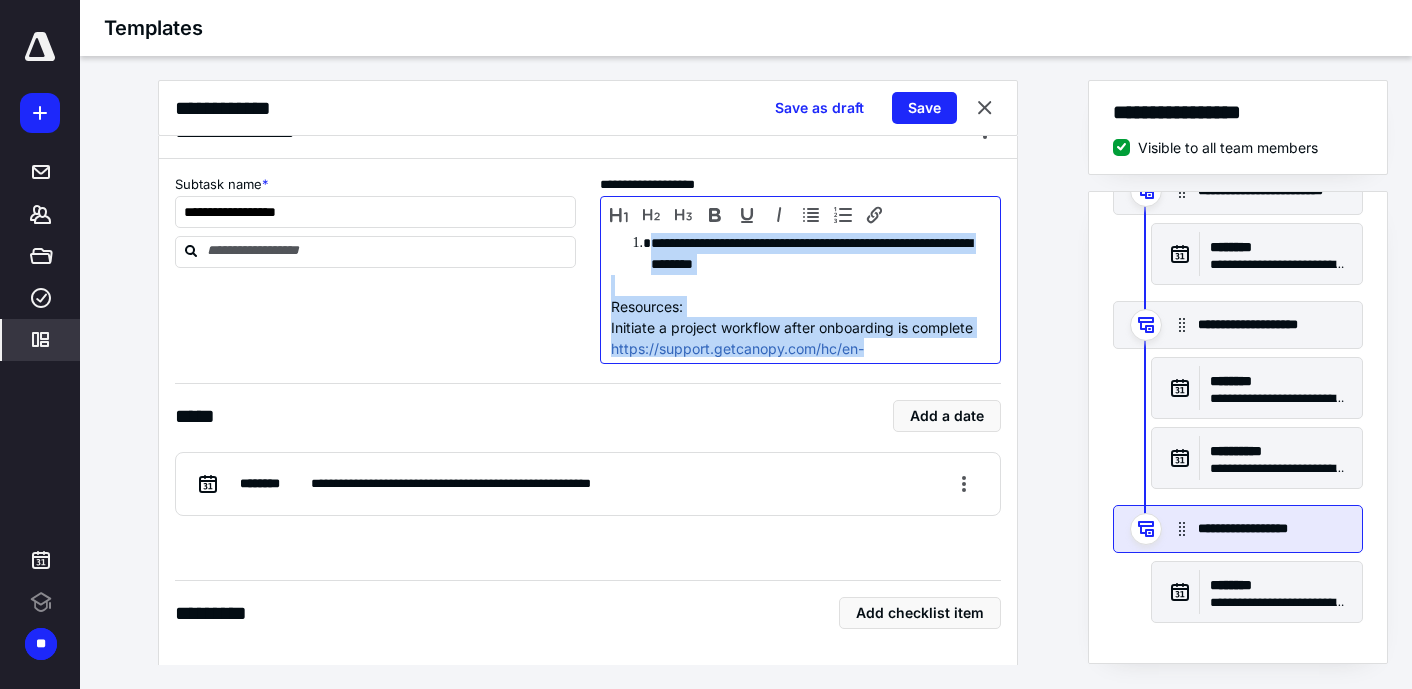 drag, startPoint x: 842, startPoint y: 349, endPoint x: 580, endPoint y: 238, distance: 284.5435 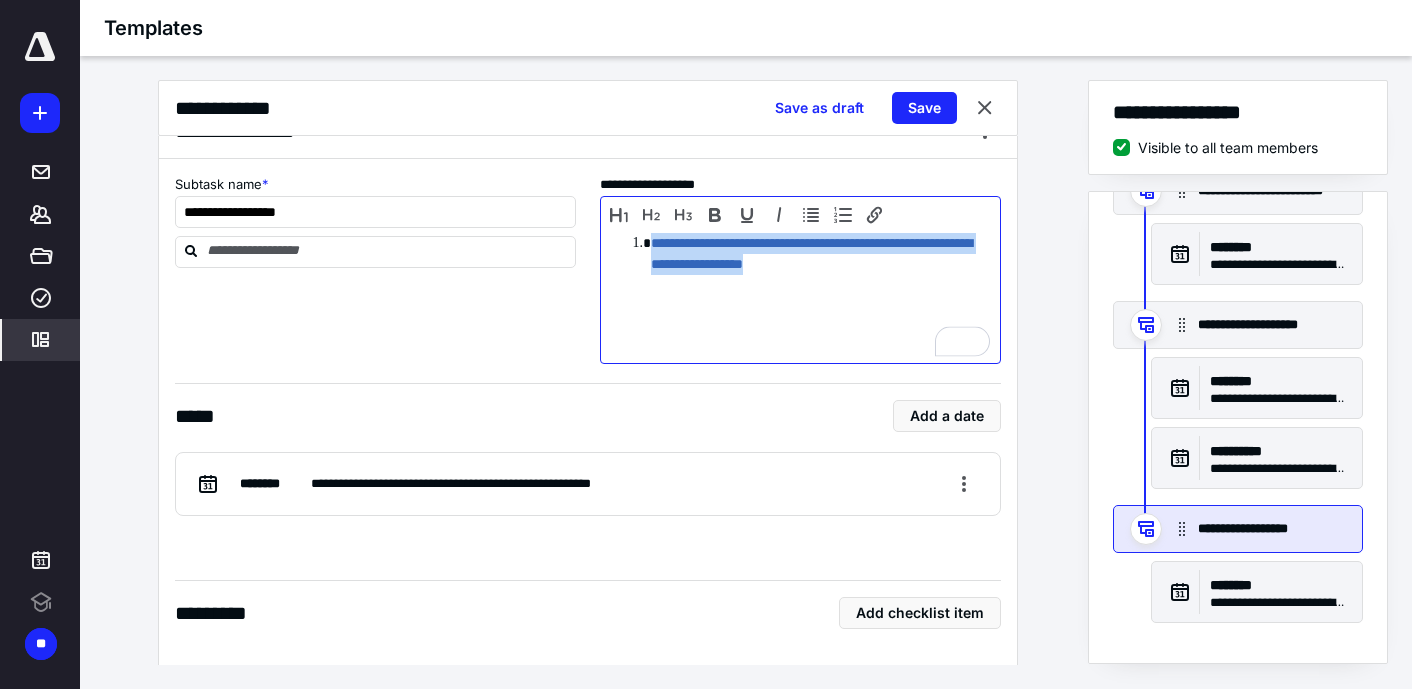 drag, startPoint x: 931, startPoint y: 266, endPoint x: 651, endPoint y: 251, distance: 280.4015 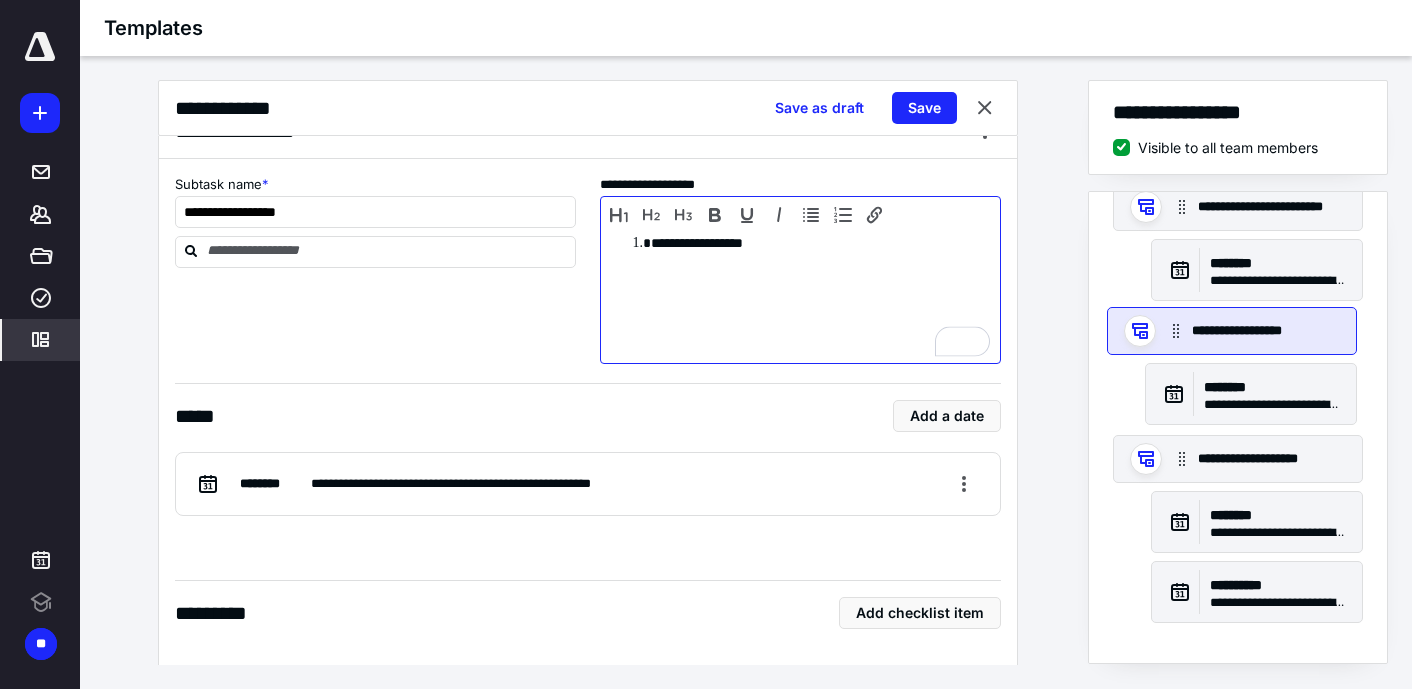 drag, startPoint x: 1315, startPoint y: 529, endPoint x: 1309, endPoint y: 325, distance: 204.08821 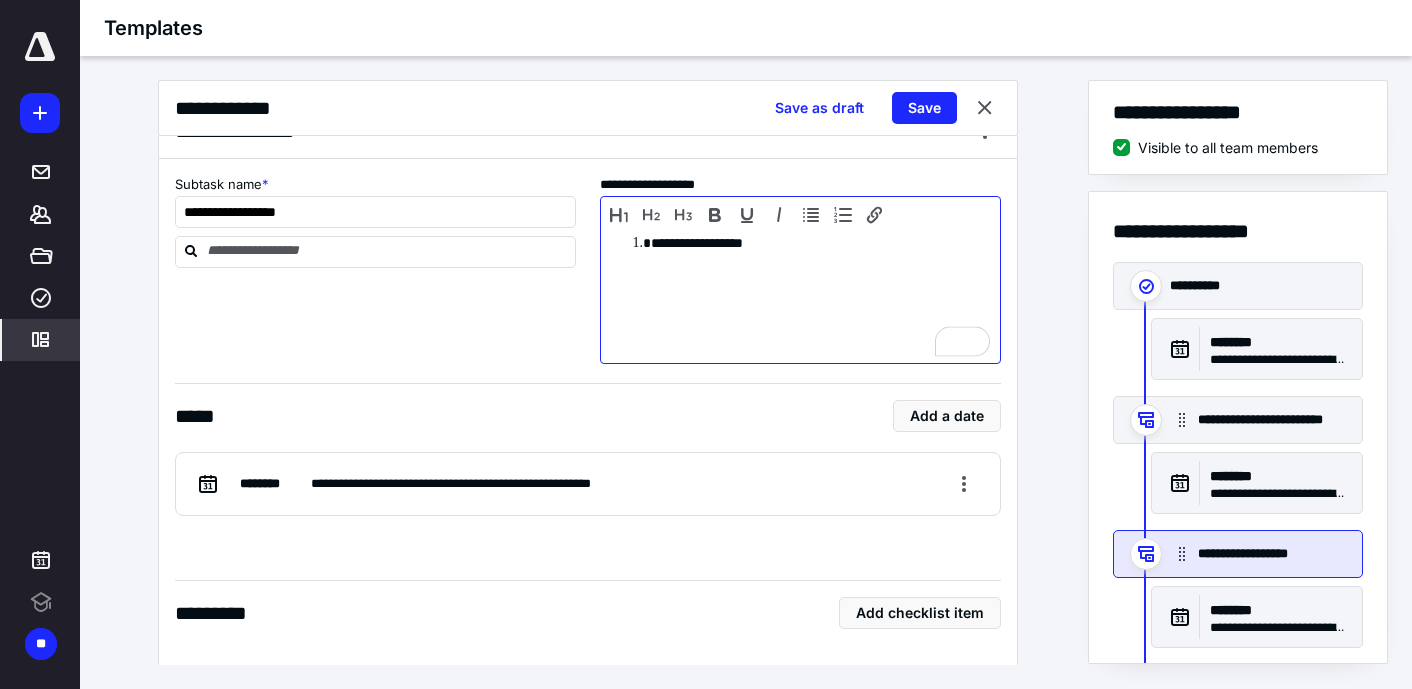click on "**********" at bounding box center (1272, 420) 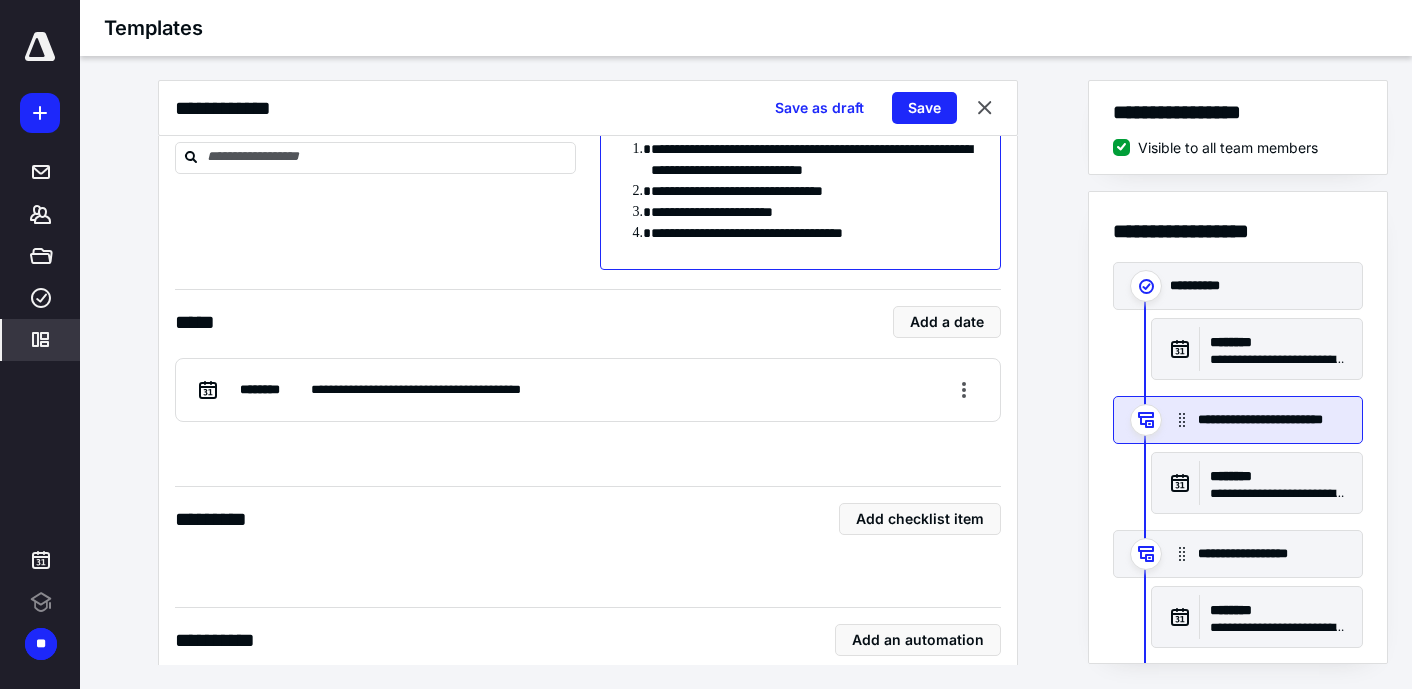 click on "**********" at bounding box center [820, 212] 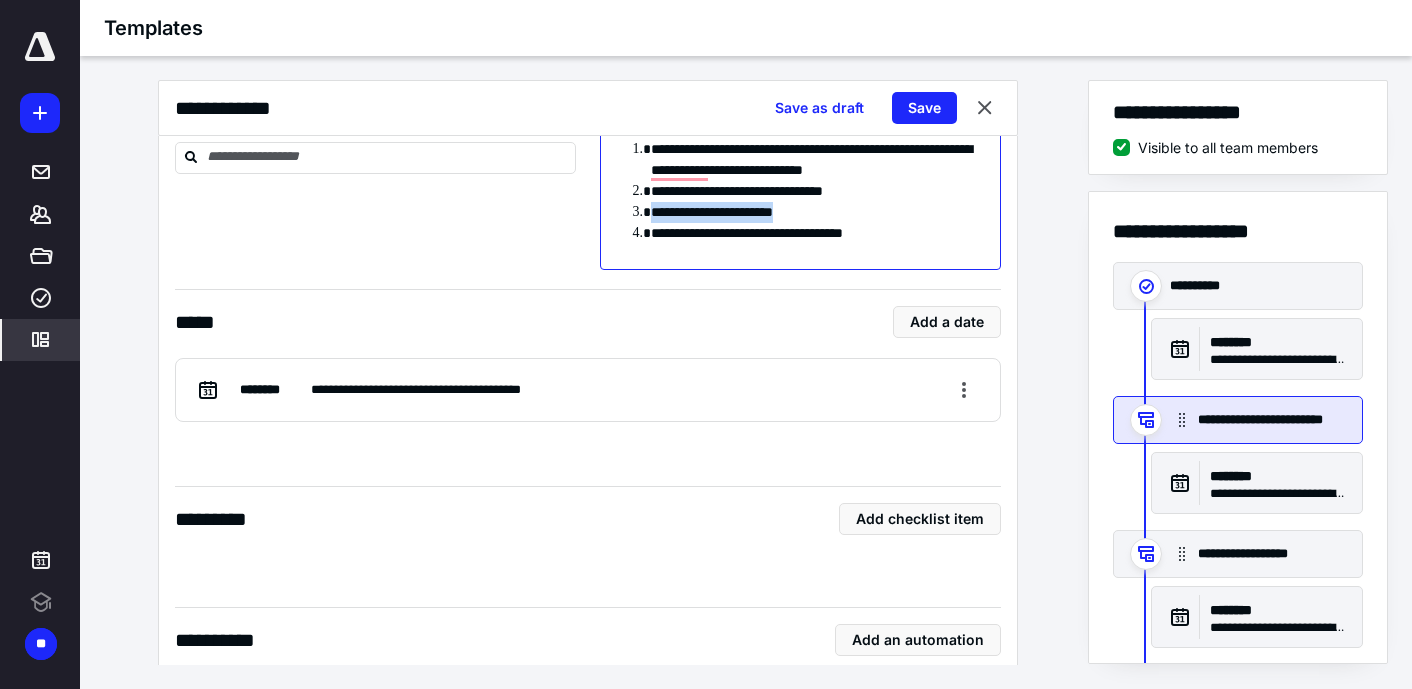 drag, startPoint x: 838, startPoint y: 210, endPoint x: 654, endPoint y: 212, distance: 184.01086 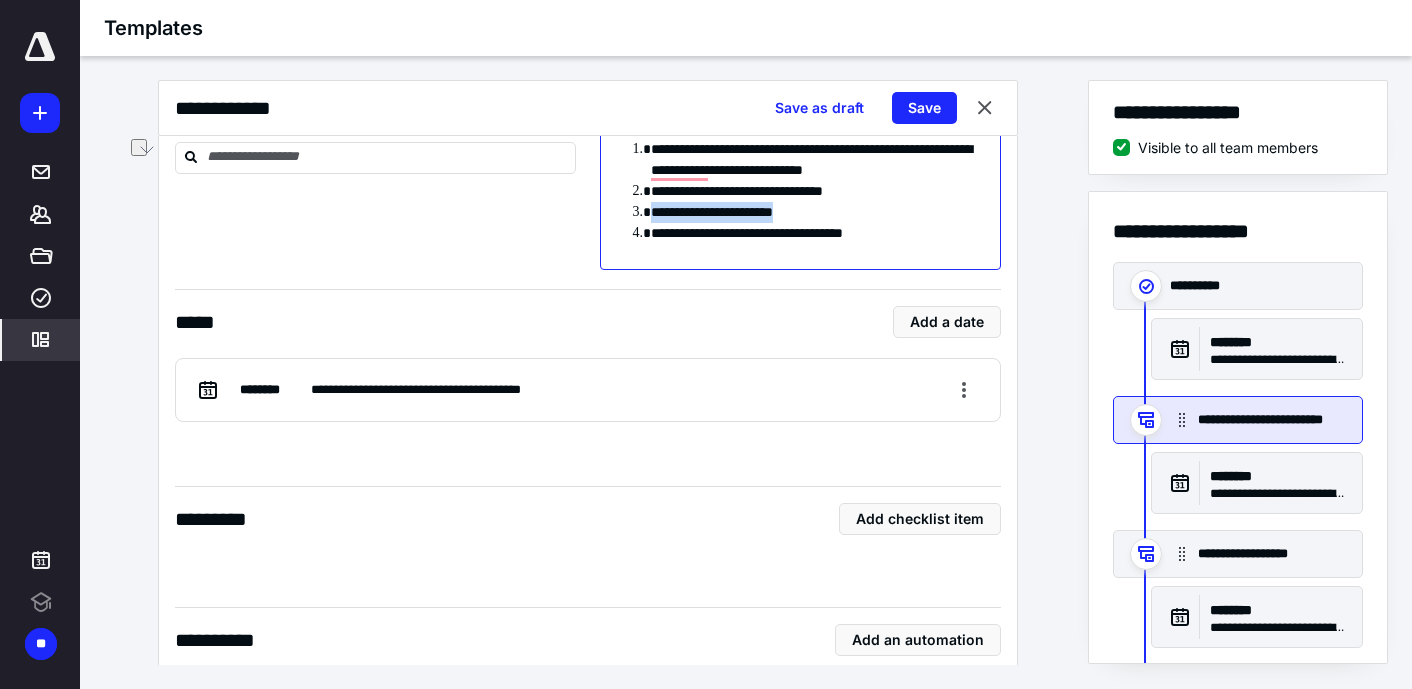 type 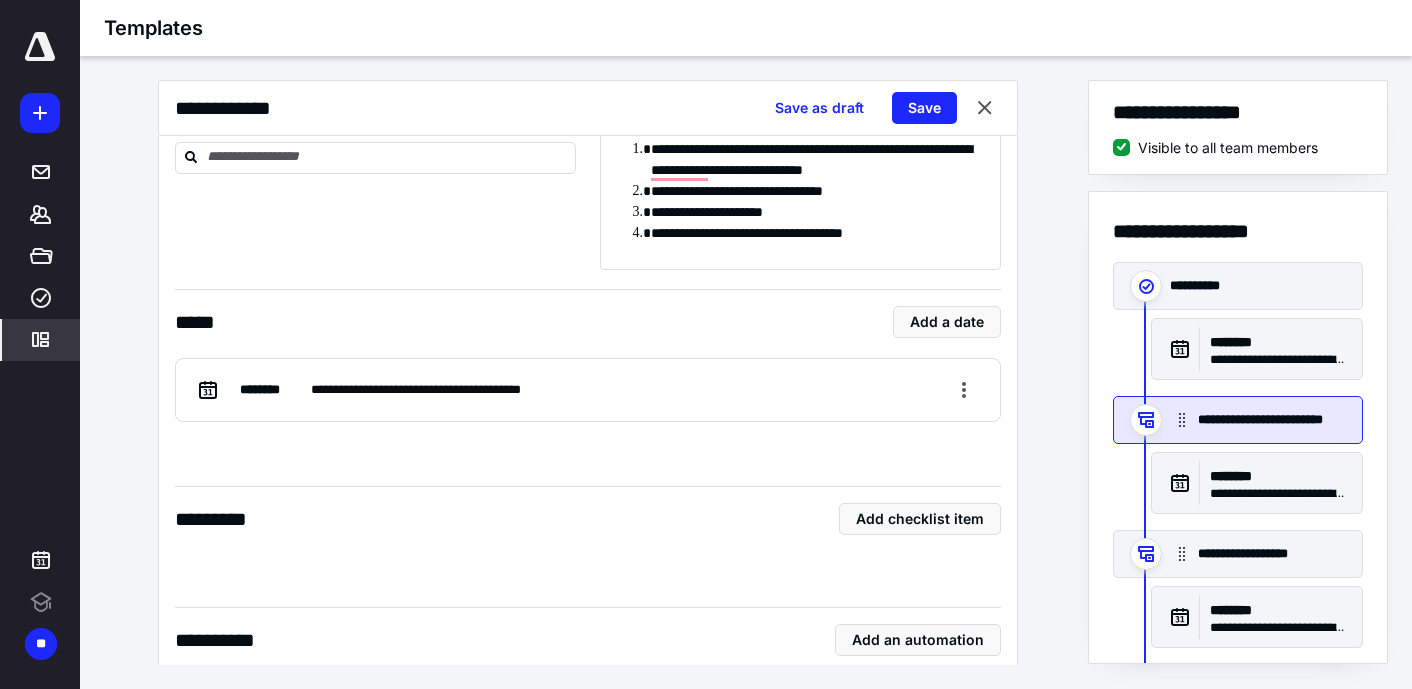 click on "**********" at bounding box center (375, 165) 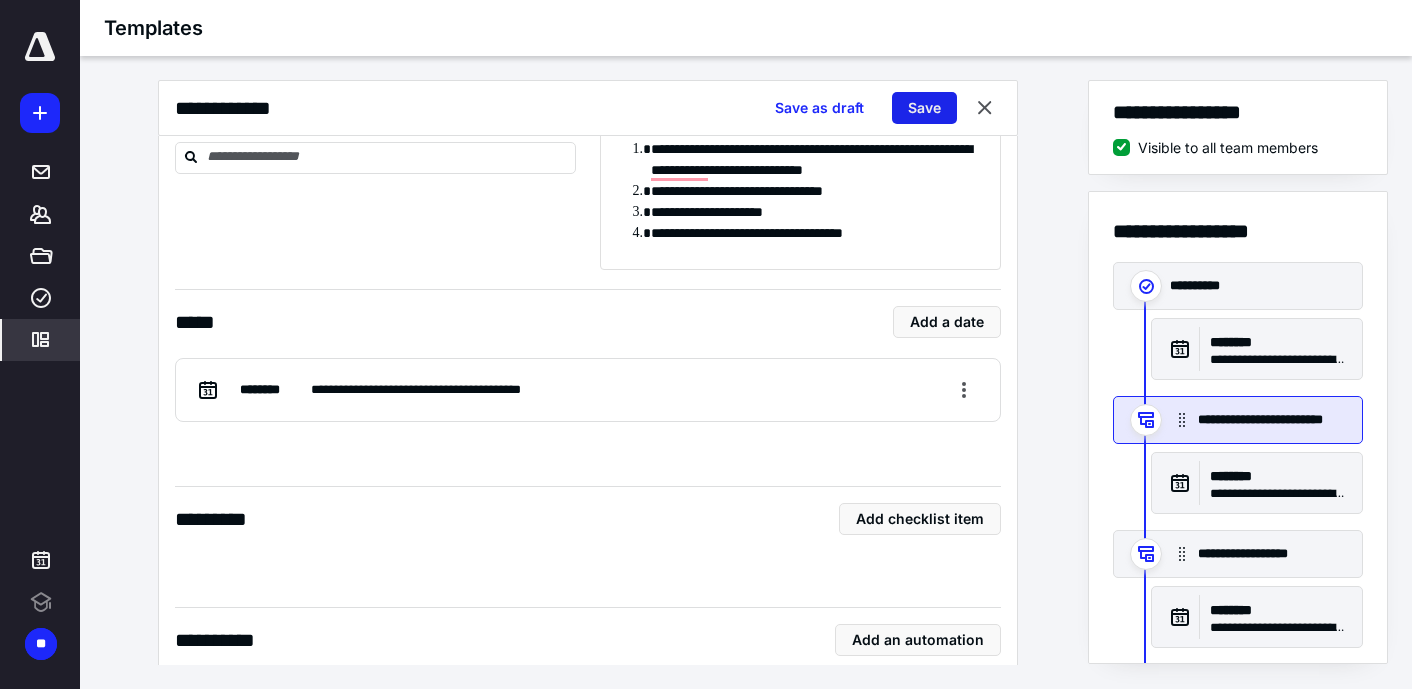 click on "Save" at bounding box center [924, 108] 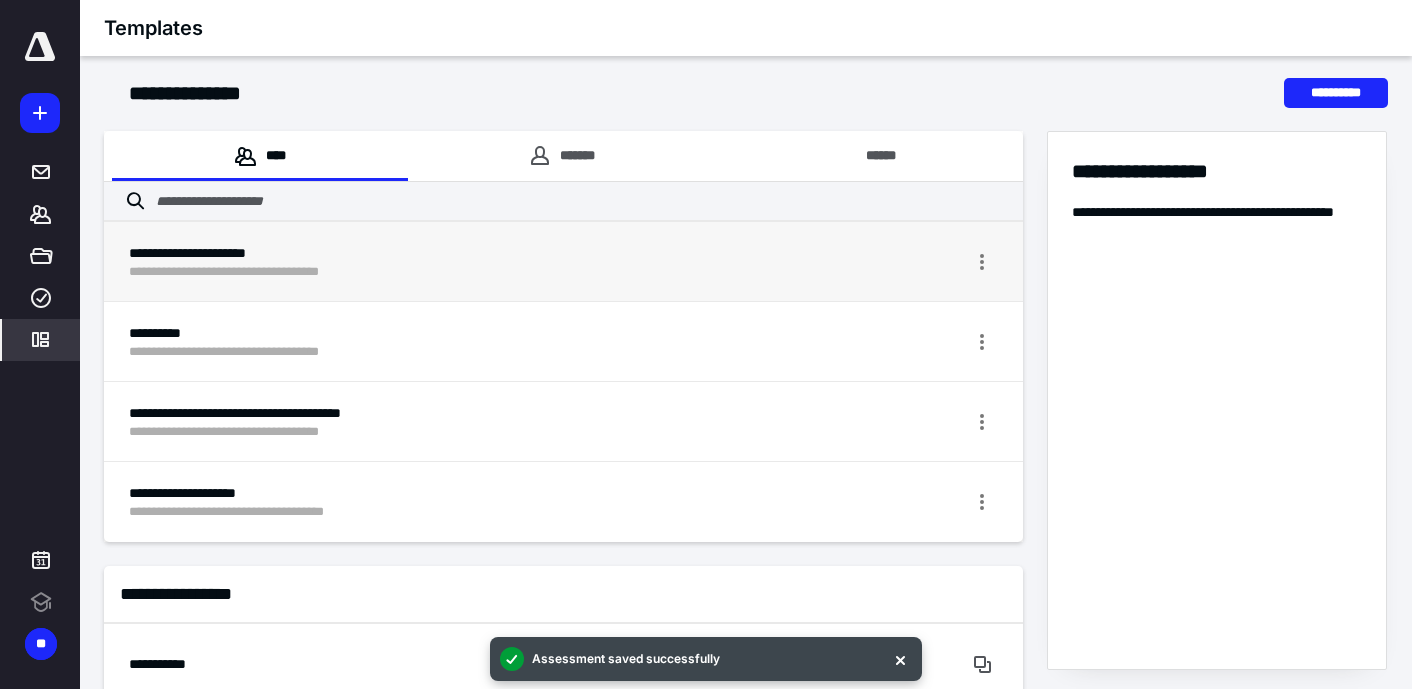 drag, startPoint x: 460, startPoint y: 354, endPoint x: 456, endPoint y: 273, distance: 81.09871 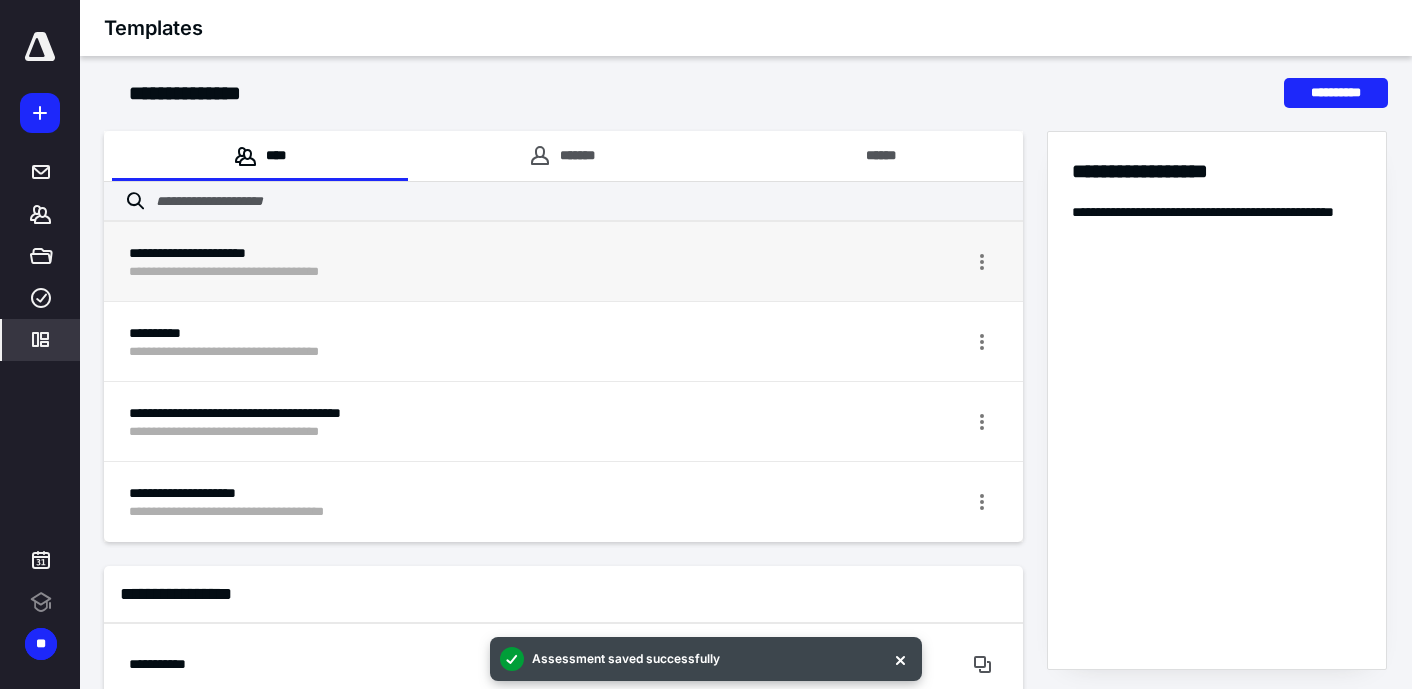 drag, startPoint x: 985, startPoint y: 507, endPoint x: 823, endPoint y: 268, distance: 288.72998 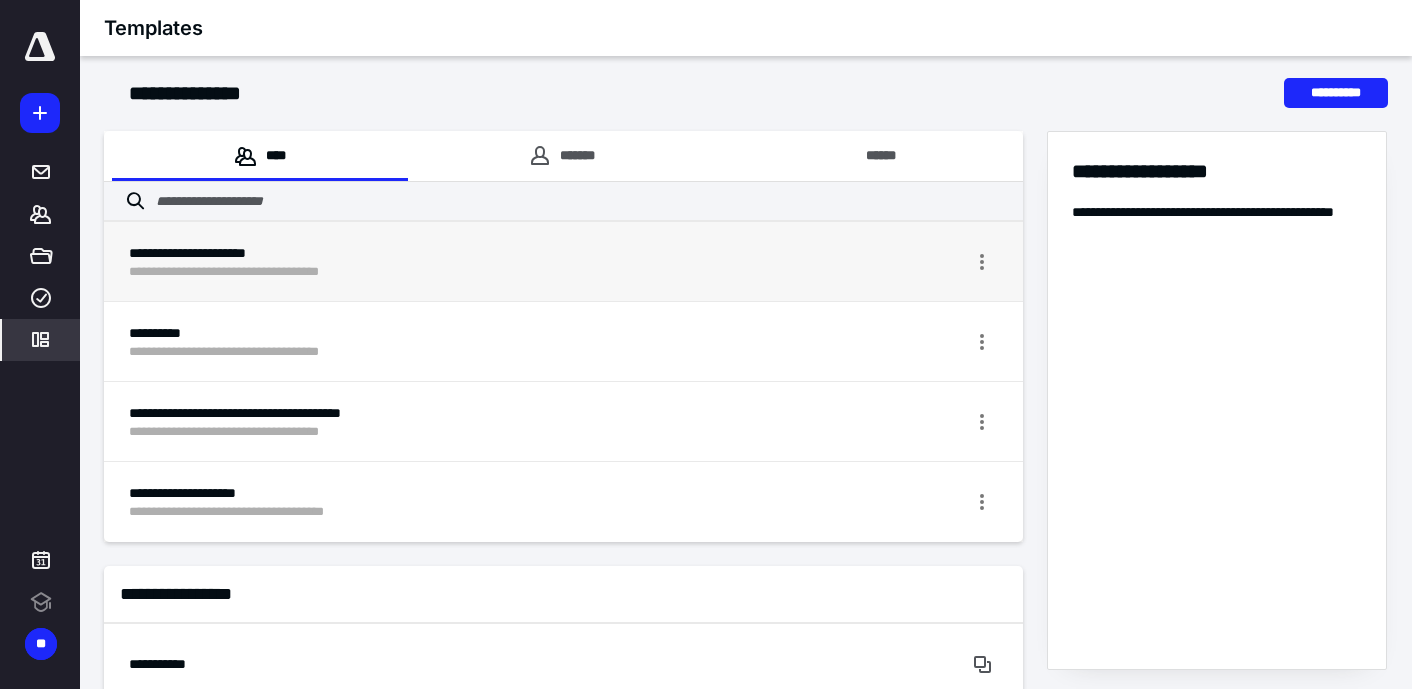 drag, startPoint x: 295, startPoint y: 478, endPoint x: 312, endPoint y: 242, distance: 236.6115 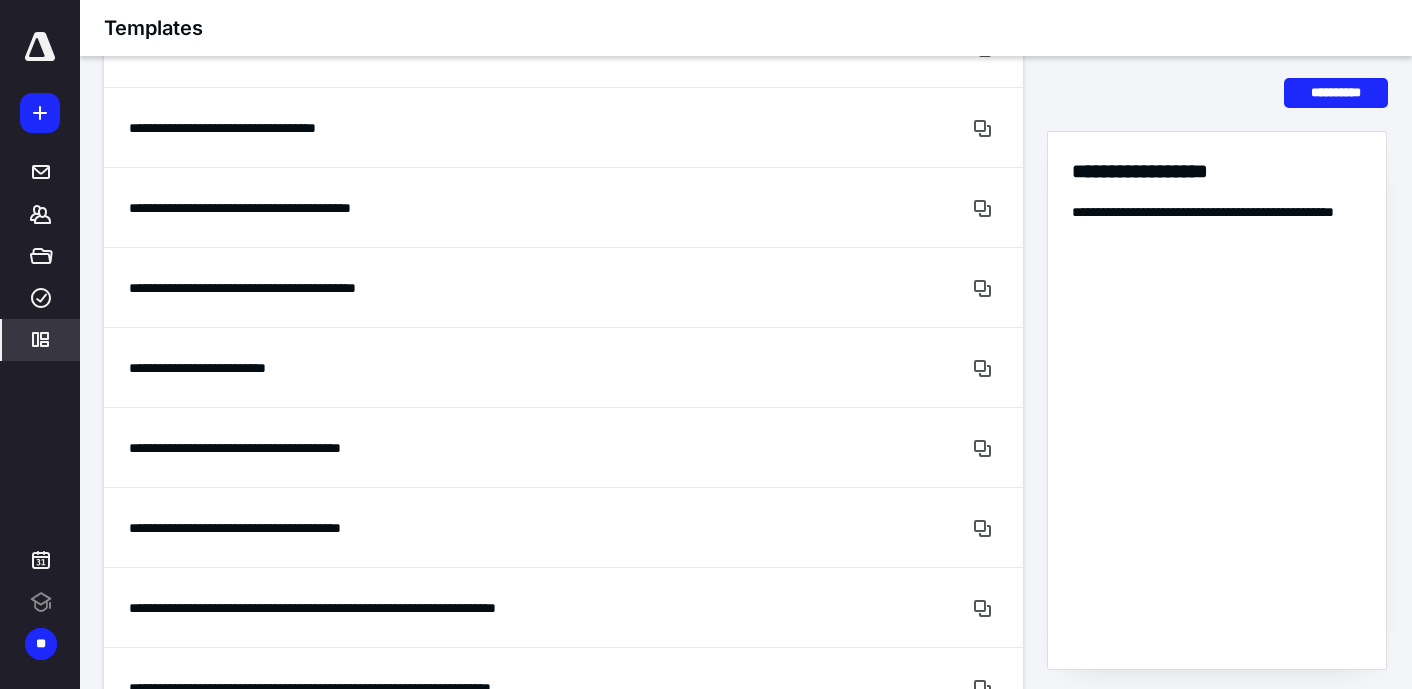 scroll, scrollTop: 3184, scrollLeft: 0, axis: vertical 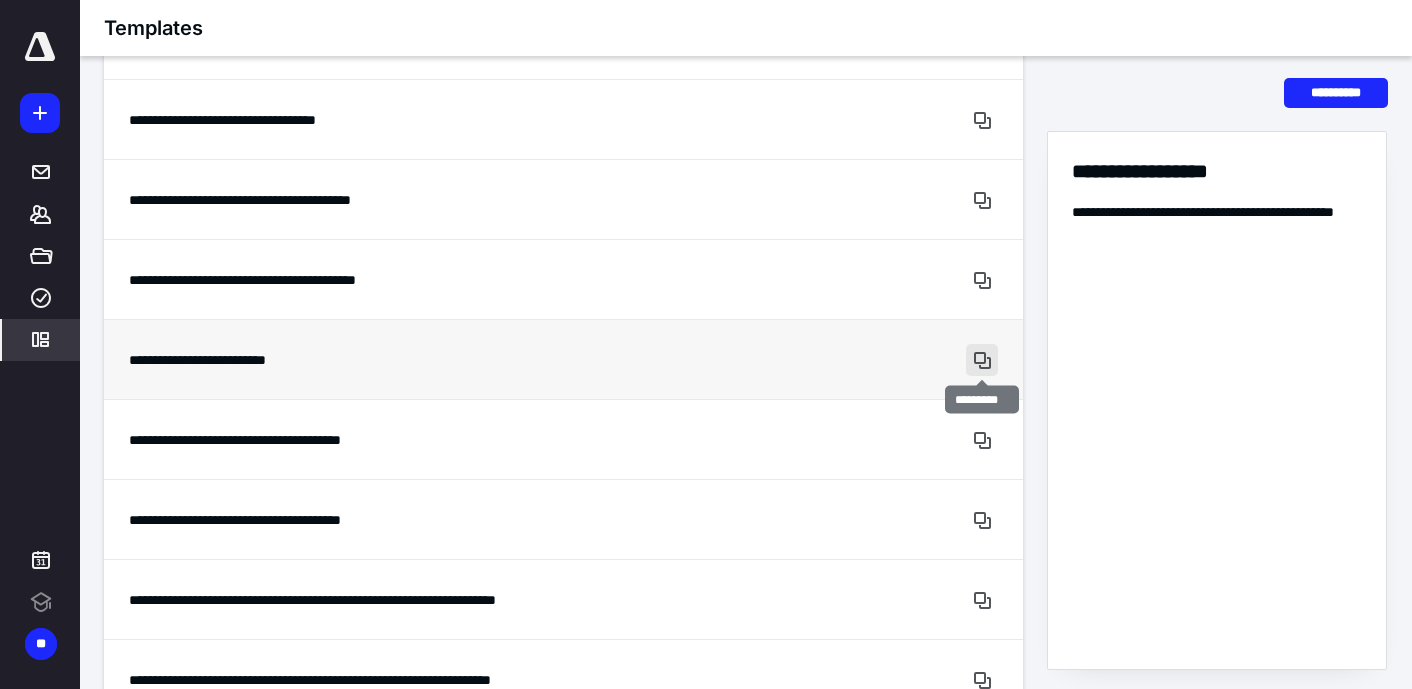 click at bounding box center [982, 360] 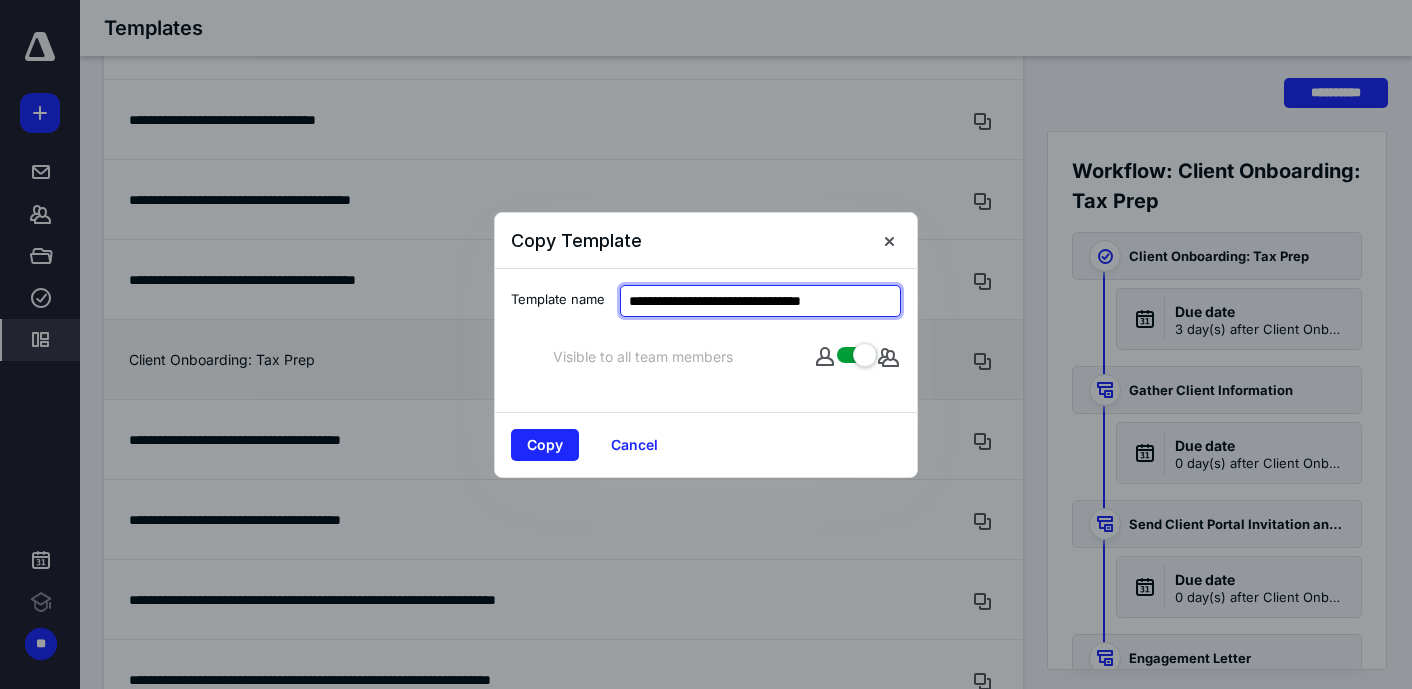 drag, startPoint x: 755, startPoint y: 297, endPoint x: 899, endPoint y: 291, distance: 144.12494 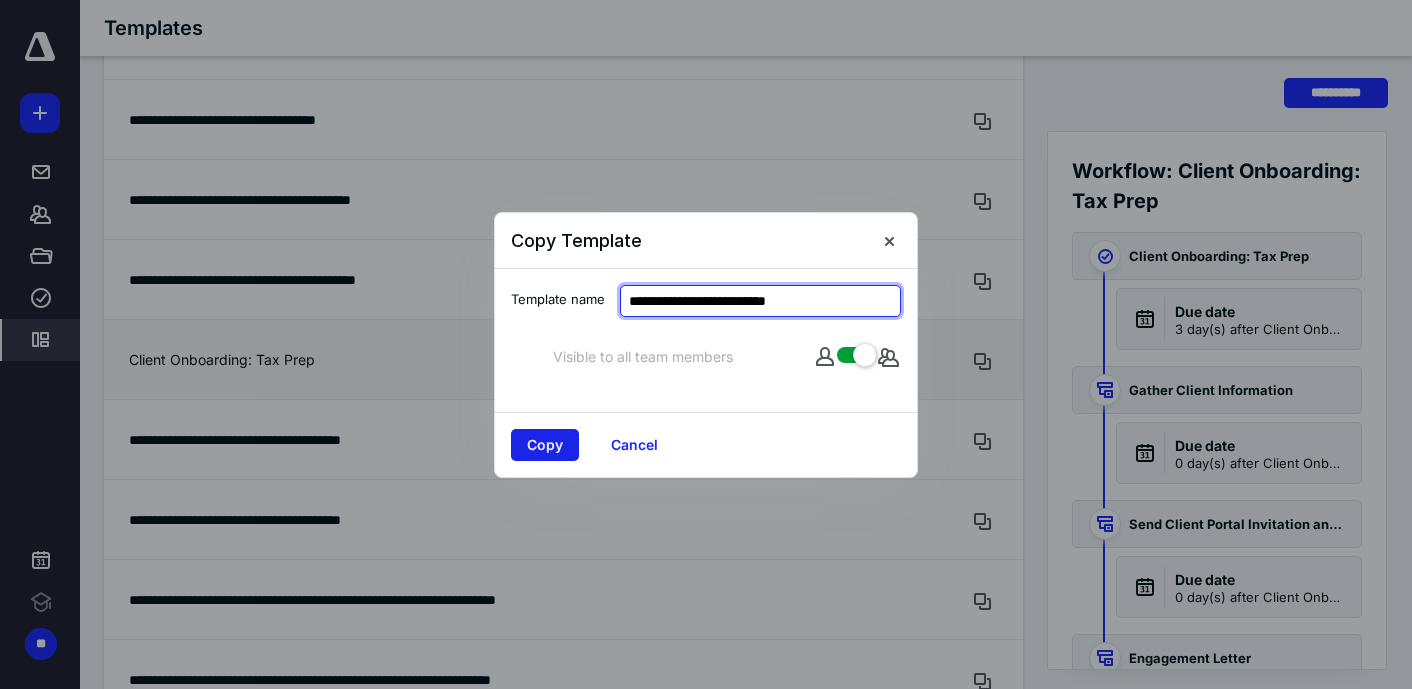 type on "**********" 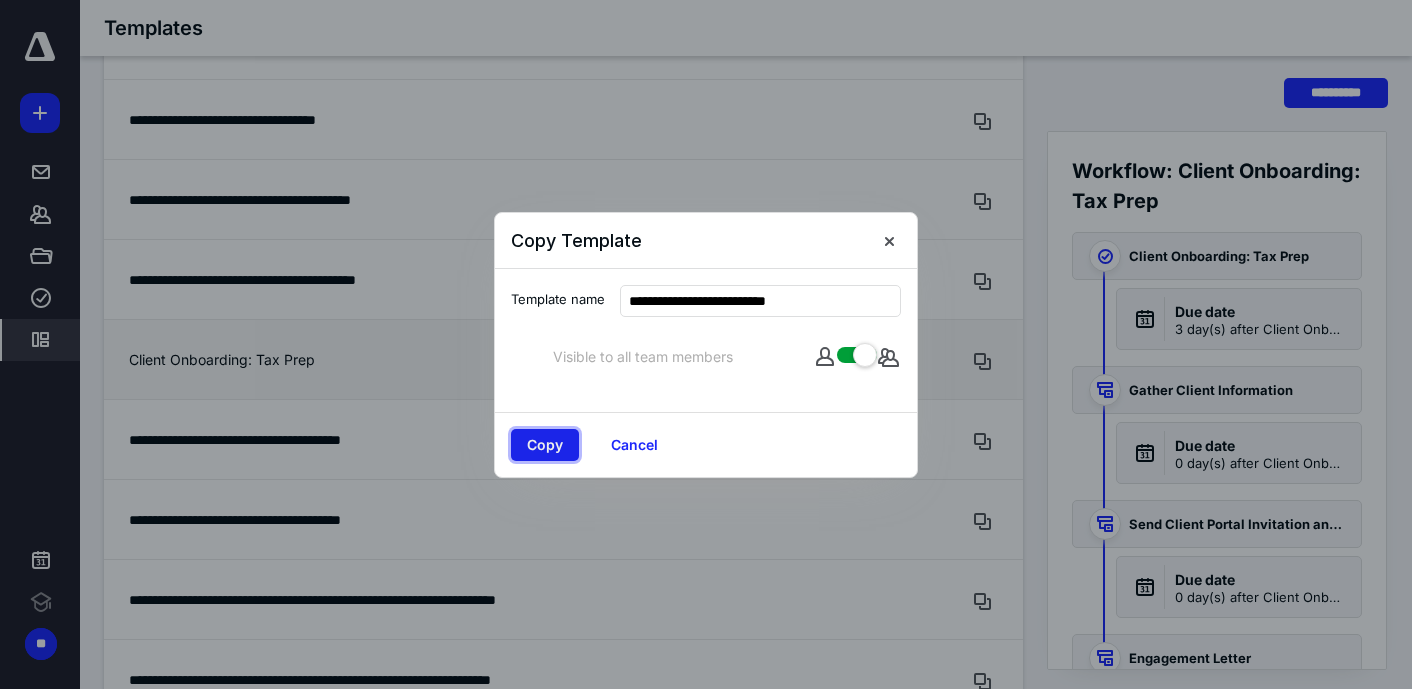 click on "Copy" at bounding box center [545, 445] 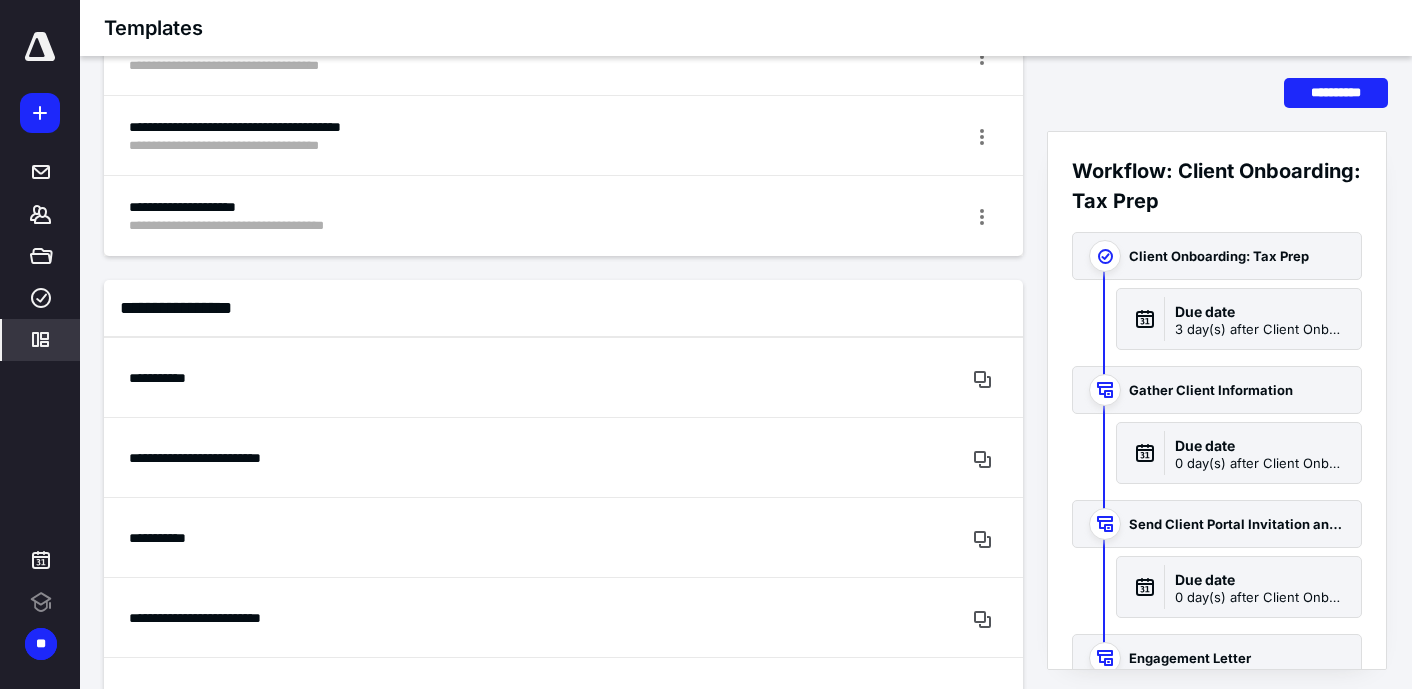 scroll, scrollTop: 0, scrollLeft: 0, axis: both 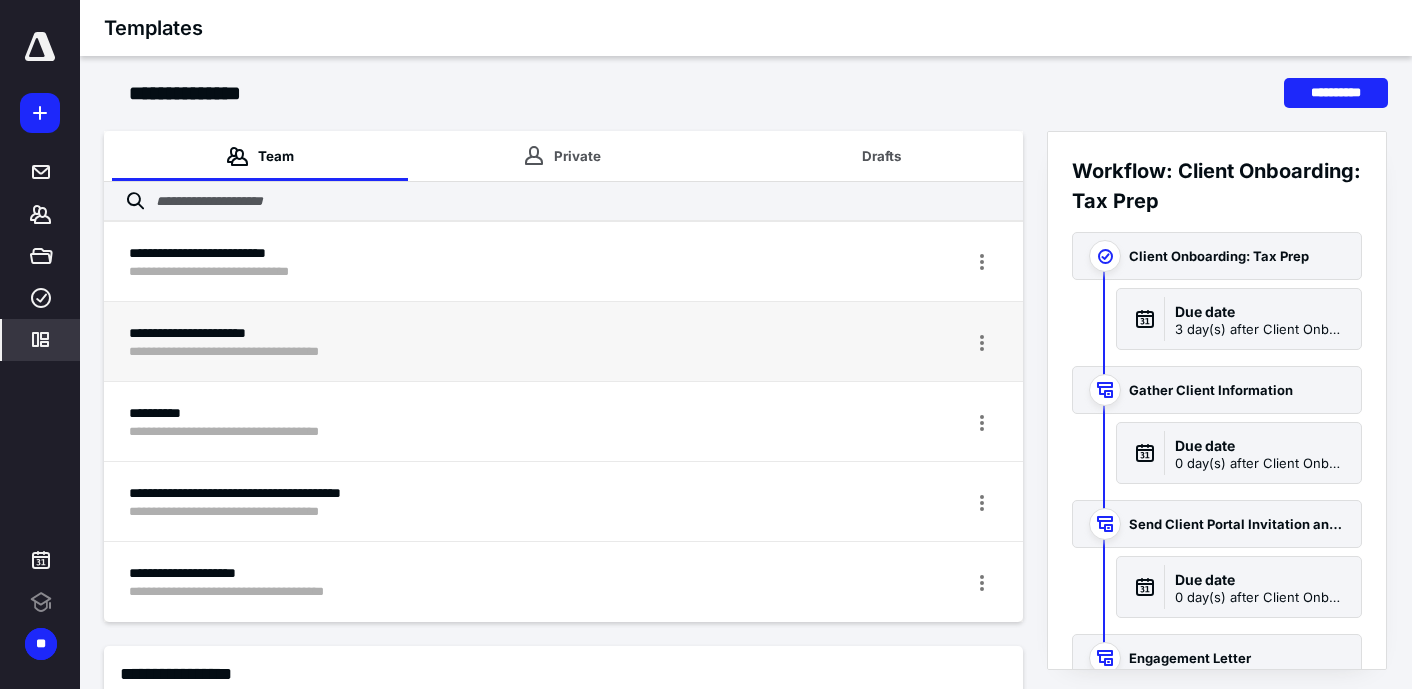 click on "**********" at bounding box center (488, 352) 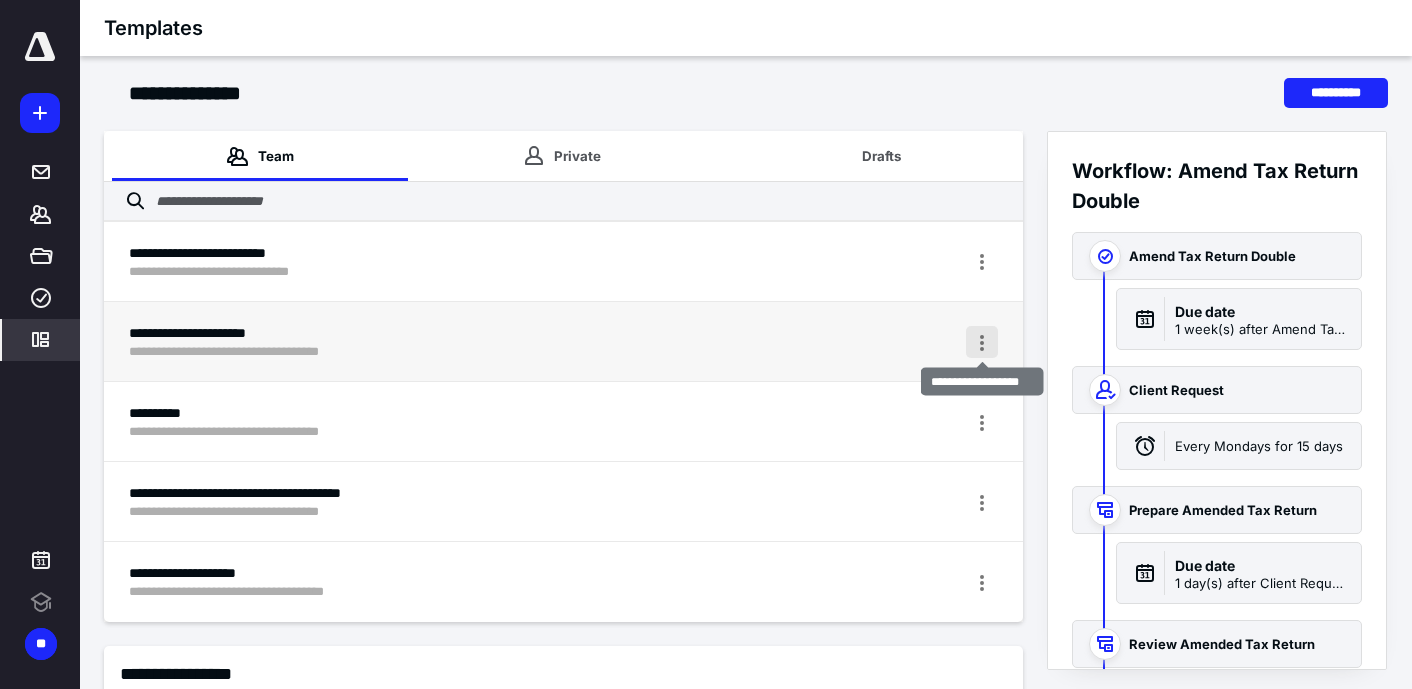 click at bounding box center [982, 342] 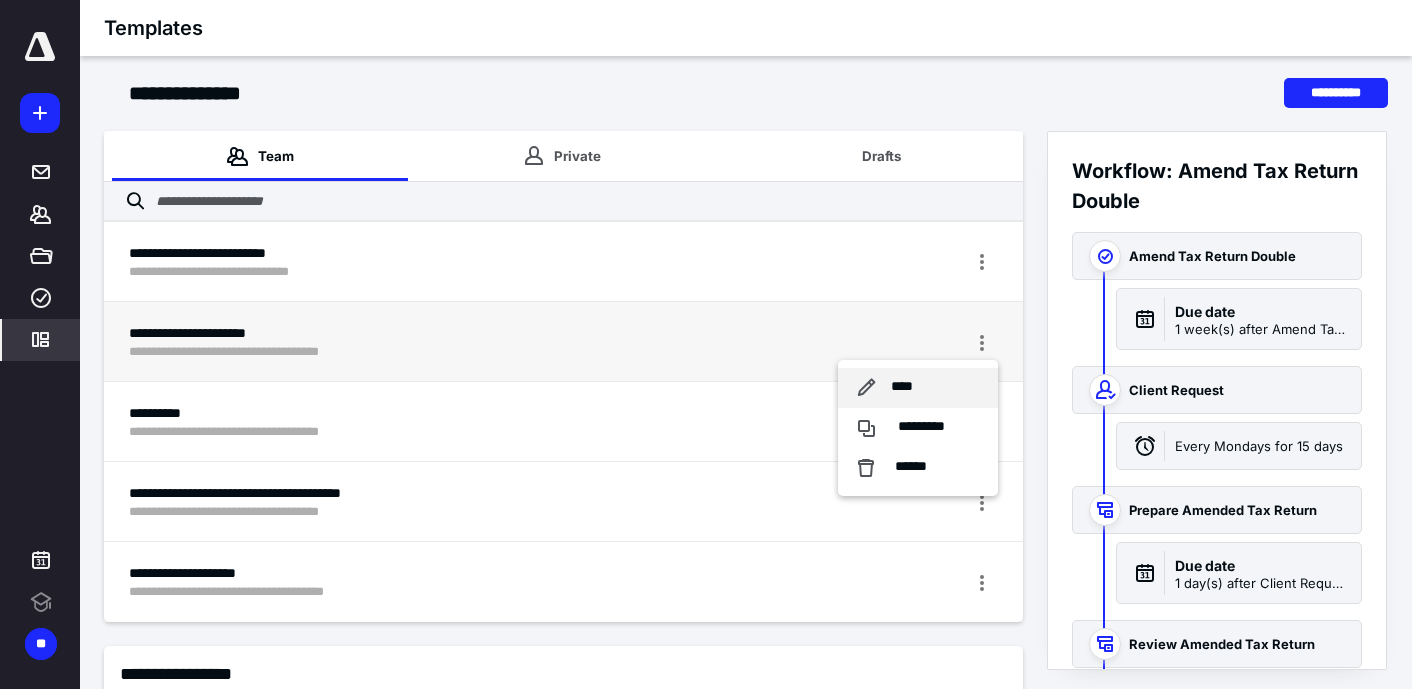 click on "****" at bounding box center [918, 388] 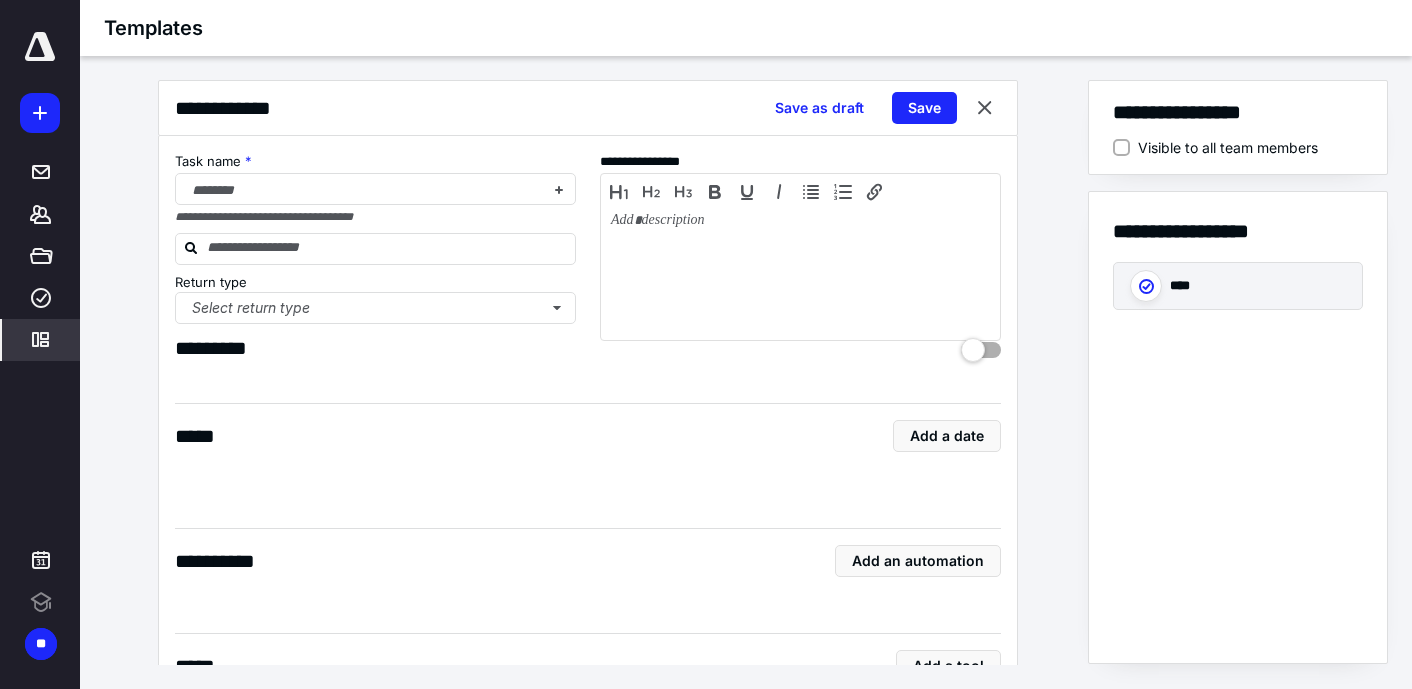 checkbox on "true" 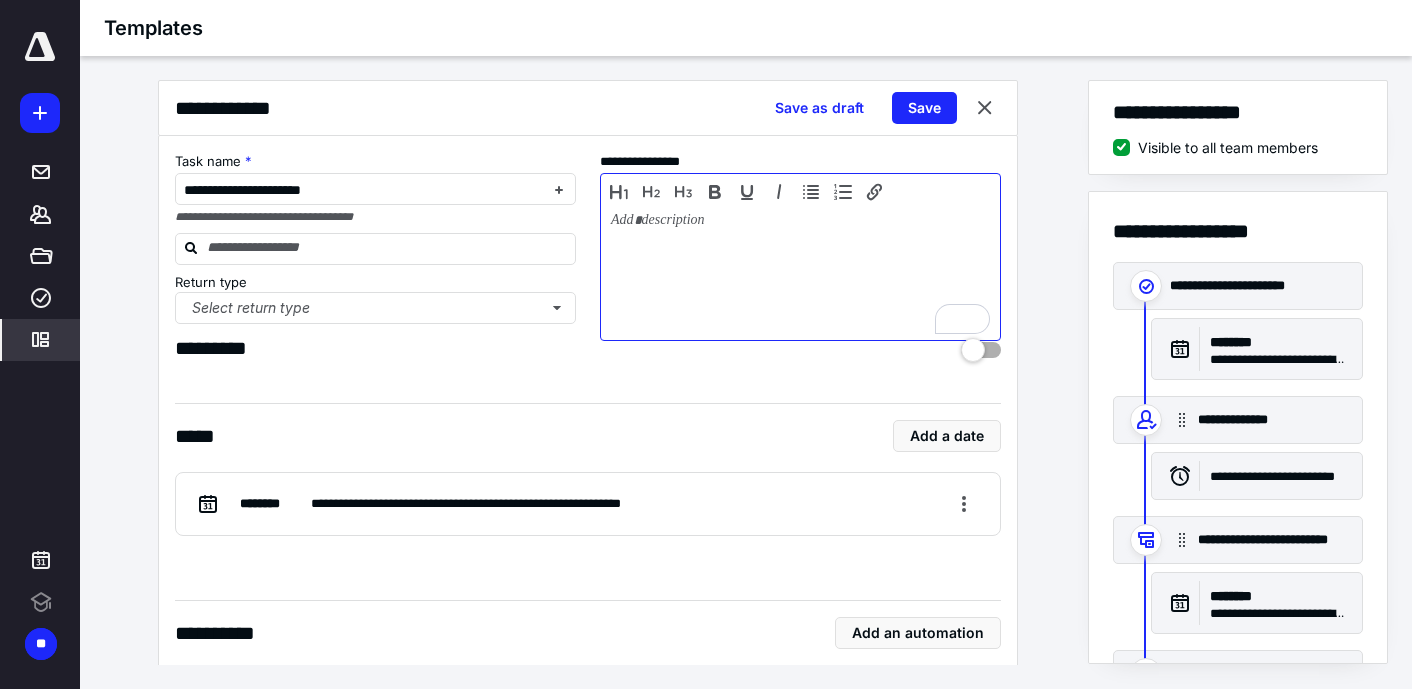 click at bounding box center (800, 272) 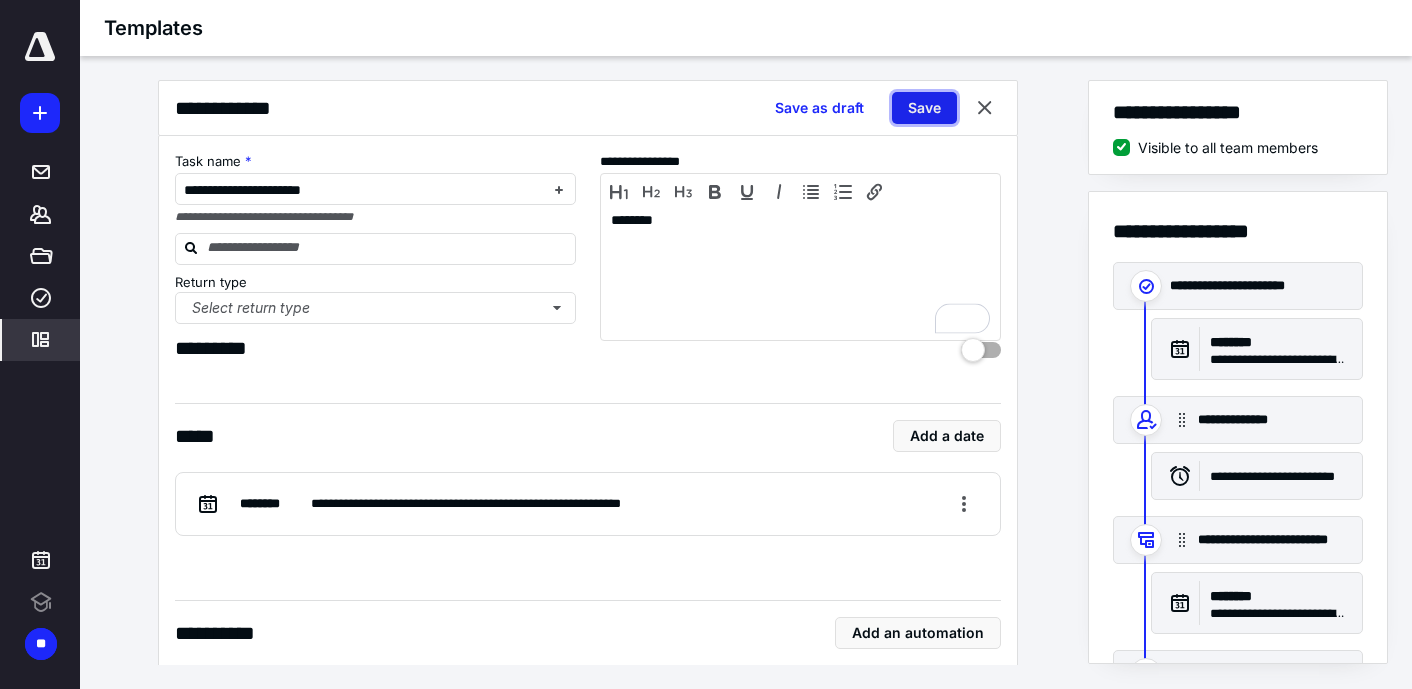 click on "Save" at bounding box center [924, 108] 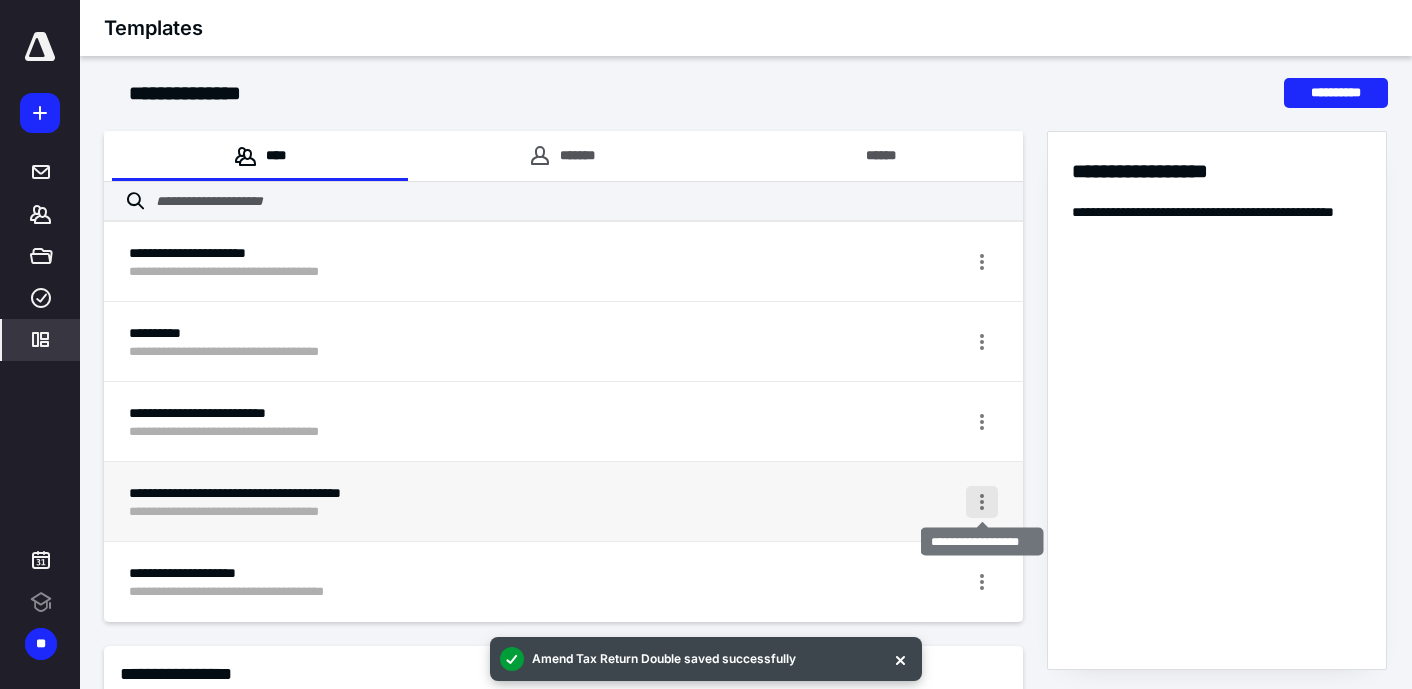 click at bounding box center [982, 502] 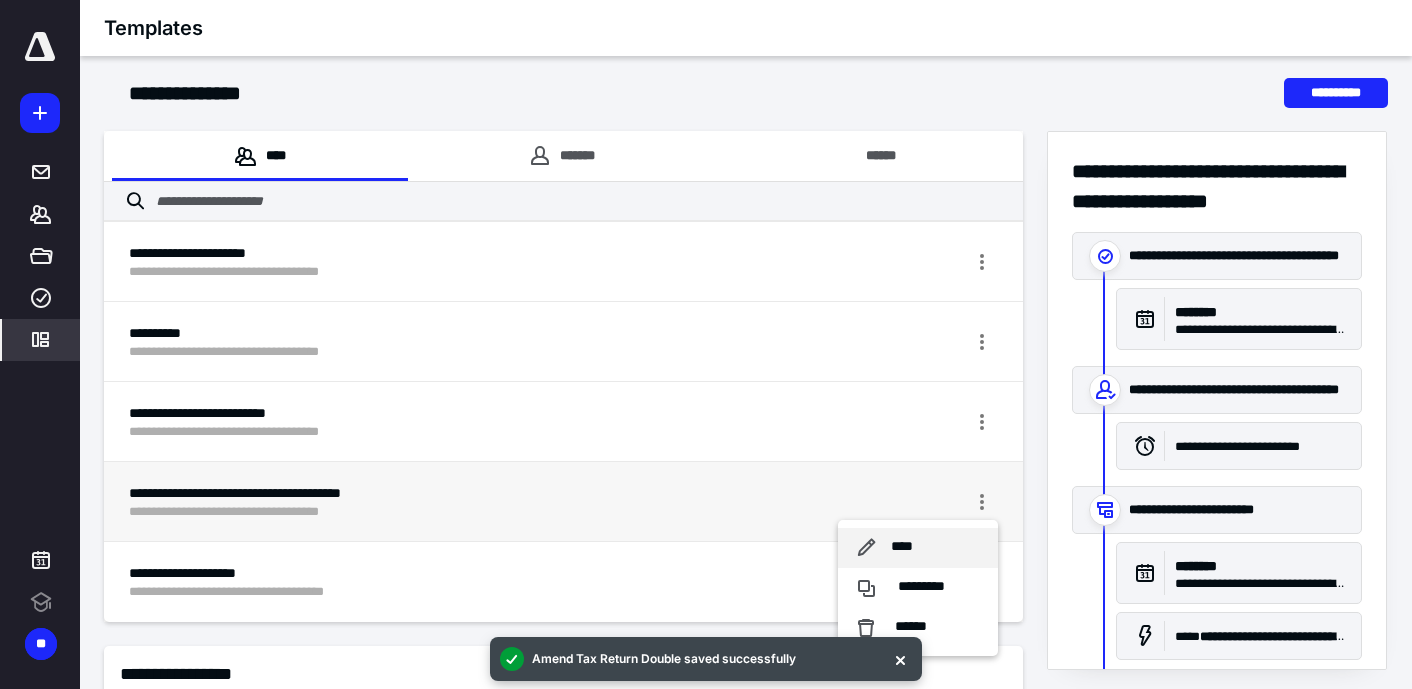 click on "****" at bounding box center (918, 548) 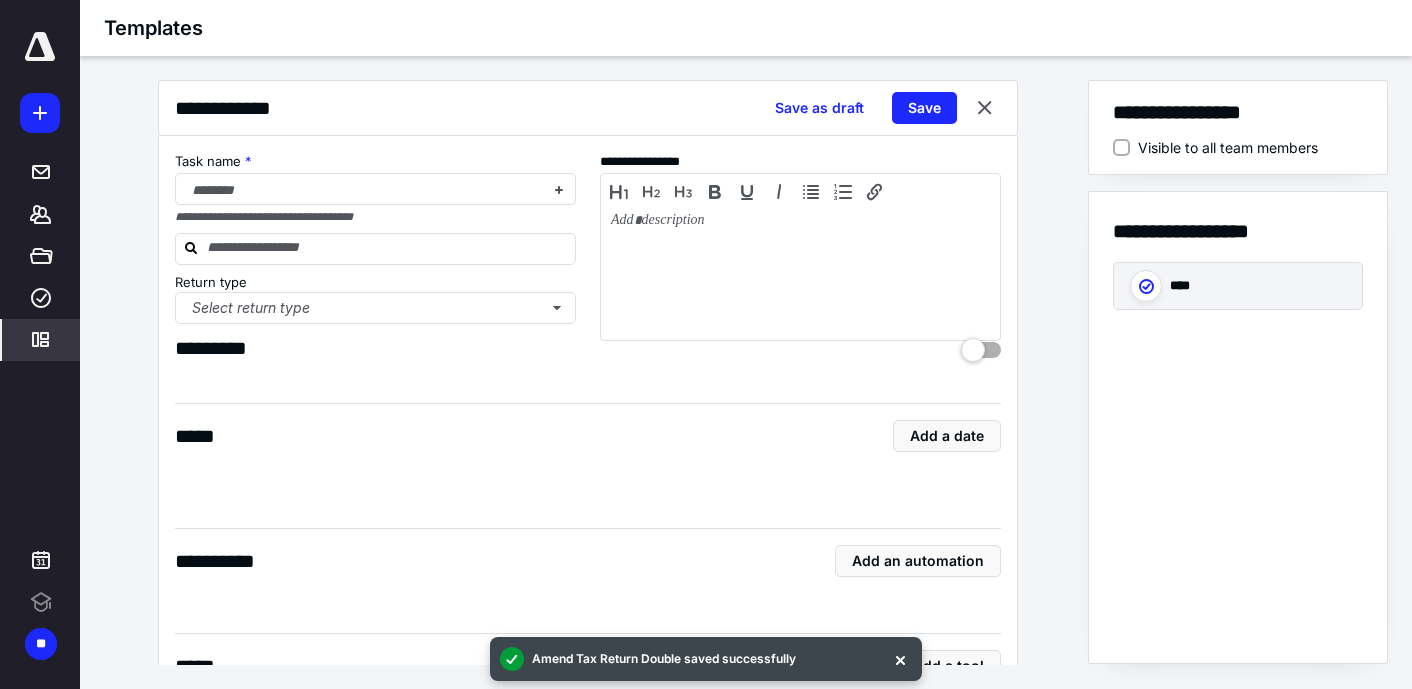 checkbox on "true" 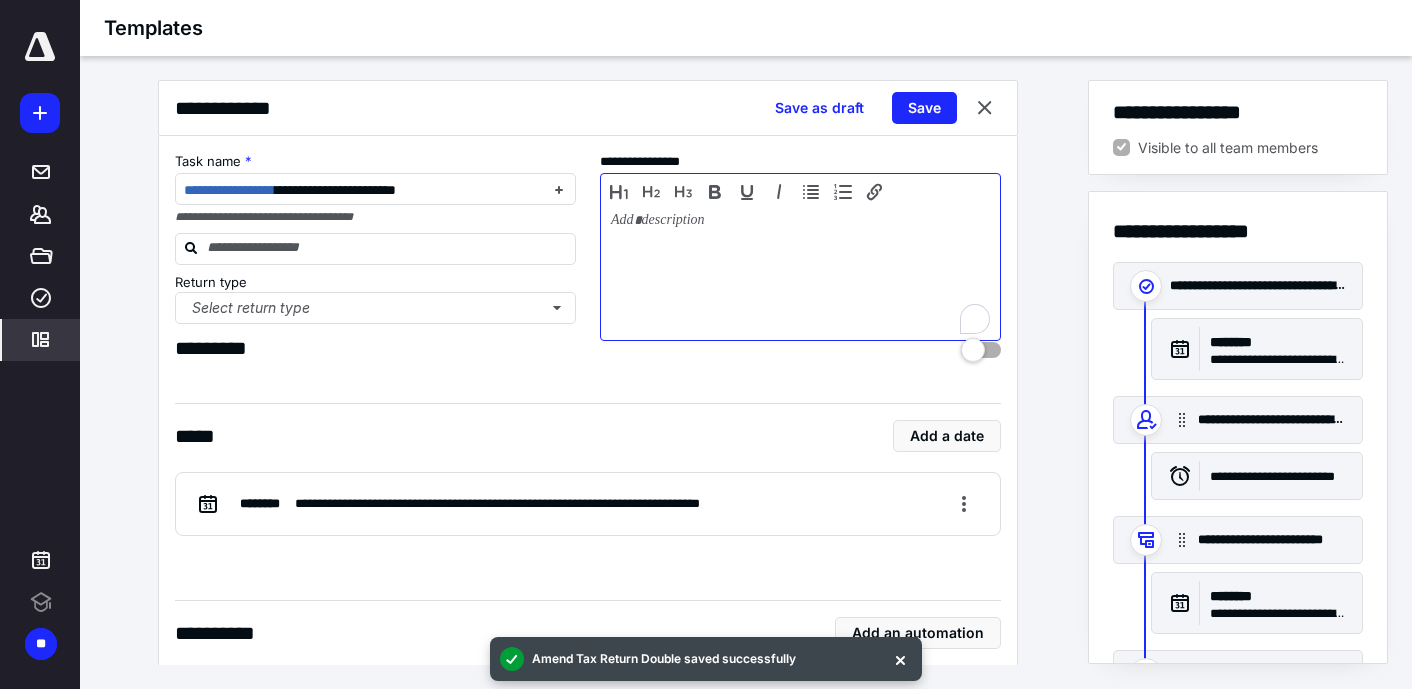 click at bounding box center (800, 272) 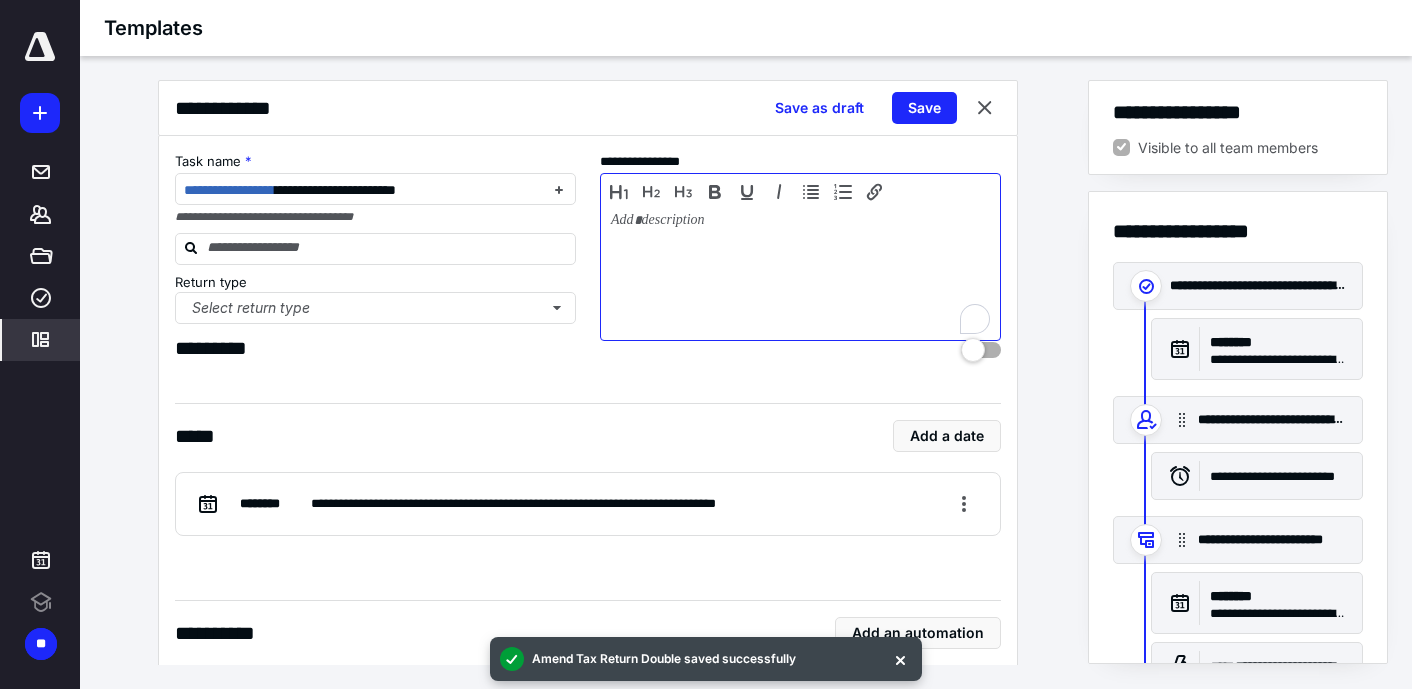 type 